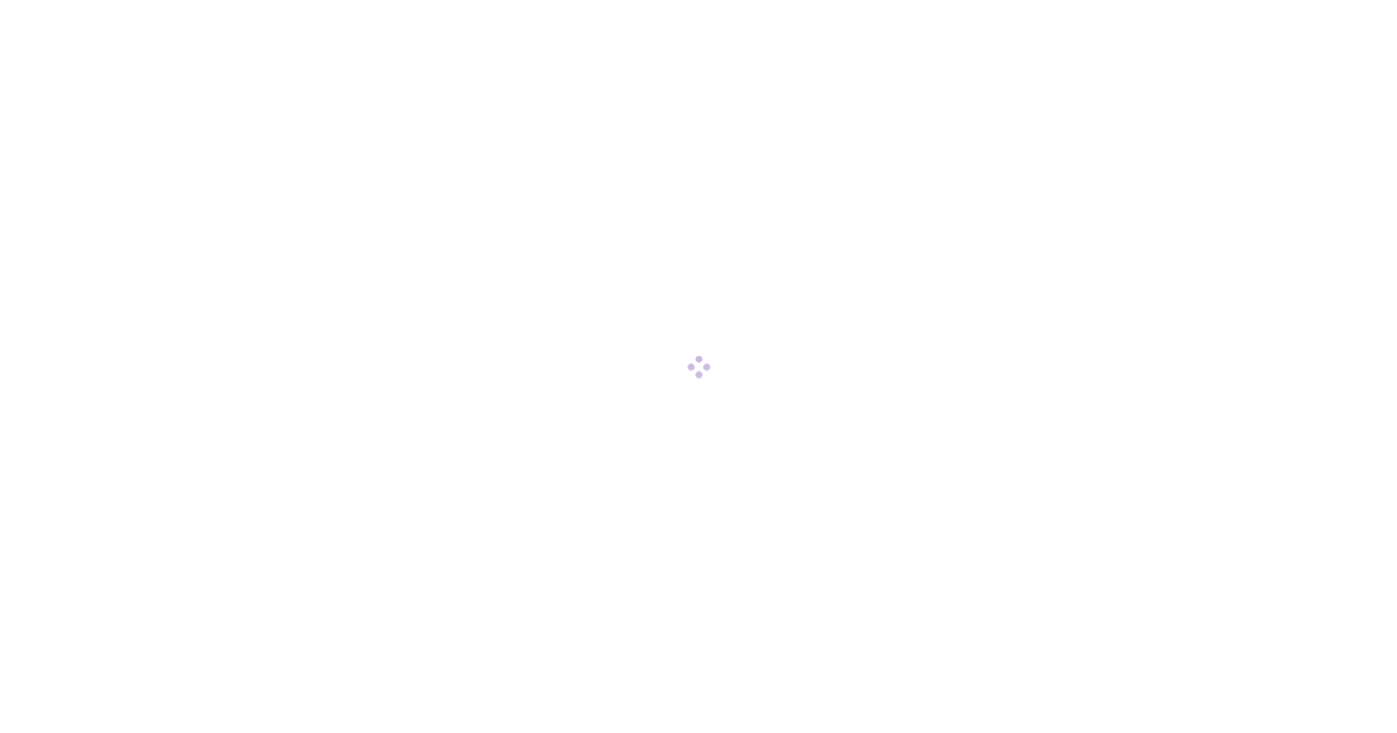 scroll, scrollTop: 0, scrollLeft: 0, axis: both 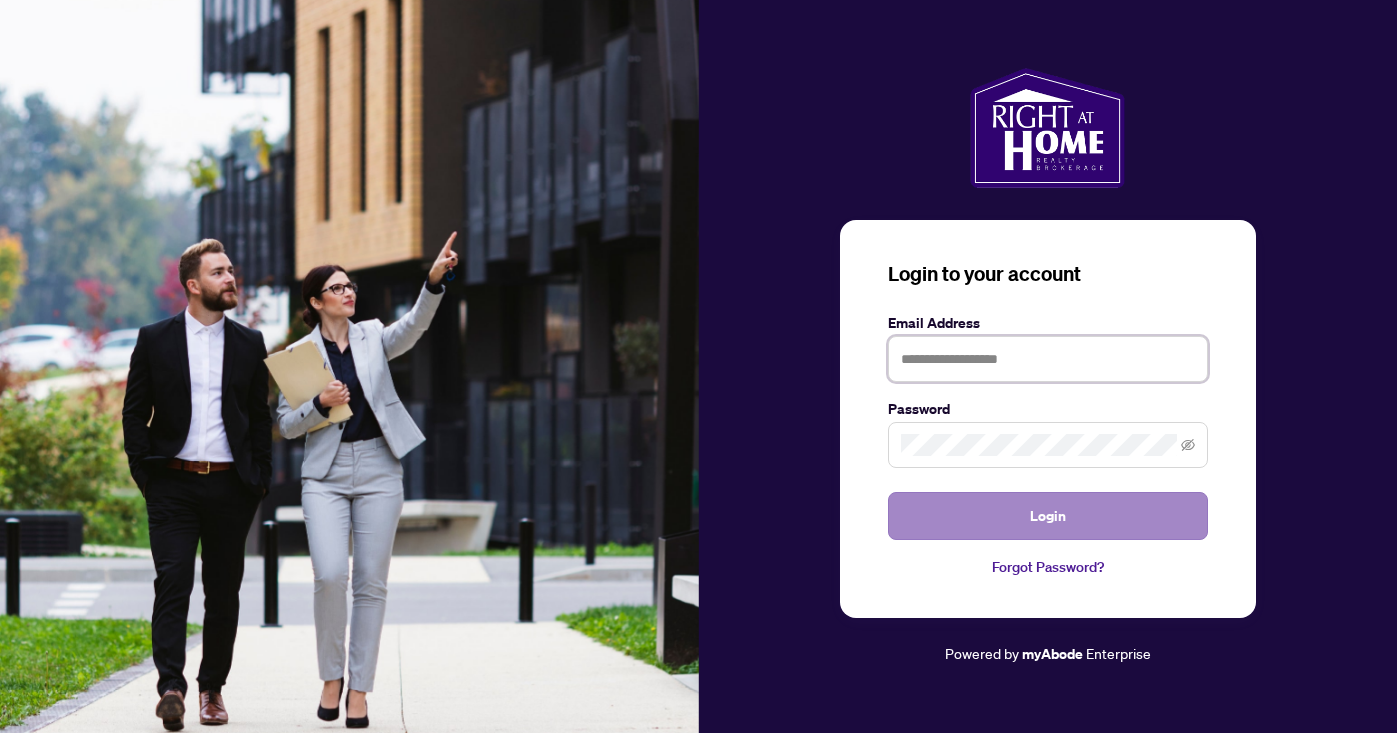 type on "**********" 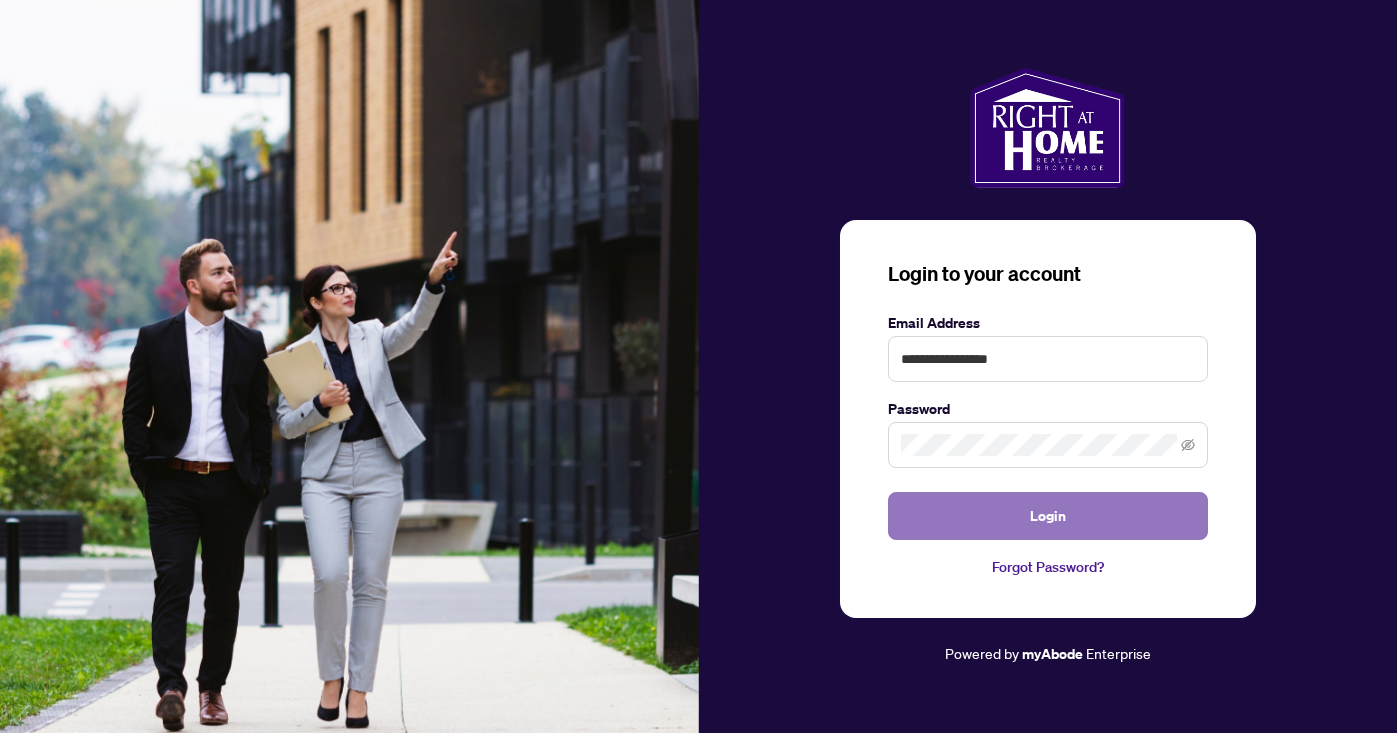 click on "Login" at bounding box center [1048, 516] 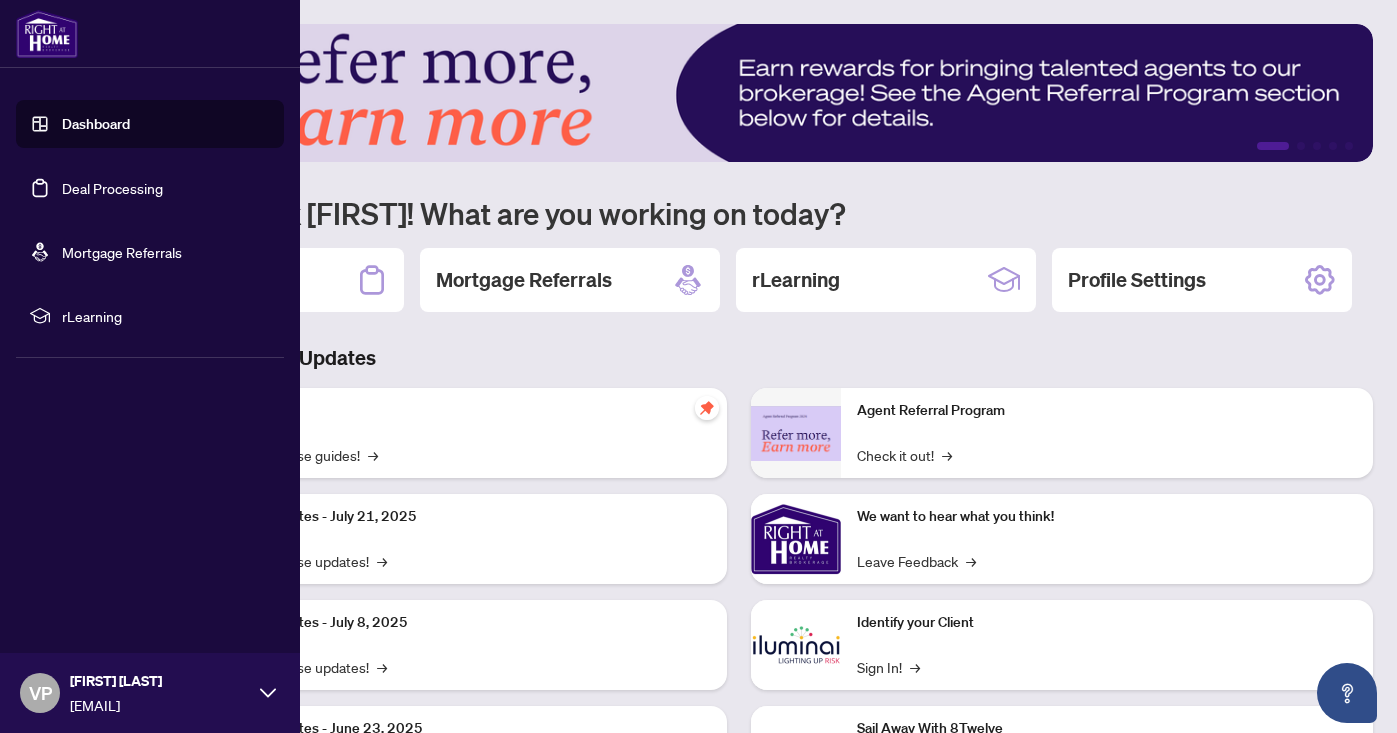 click on "Deal Processing" at bounding box center [112, 188] 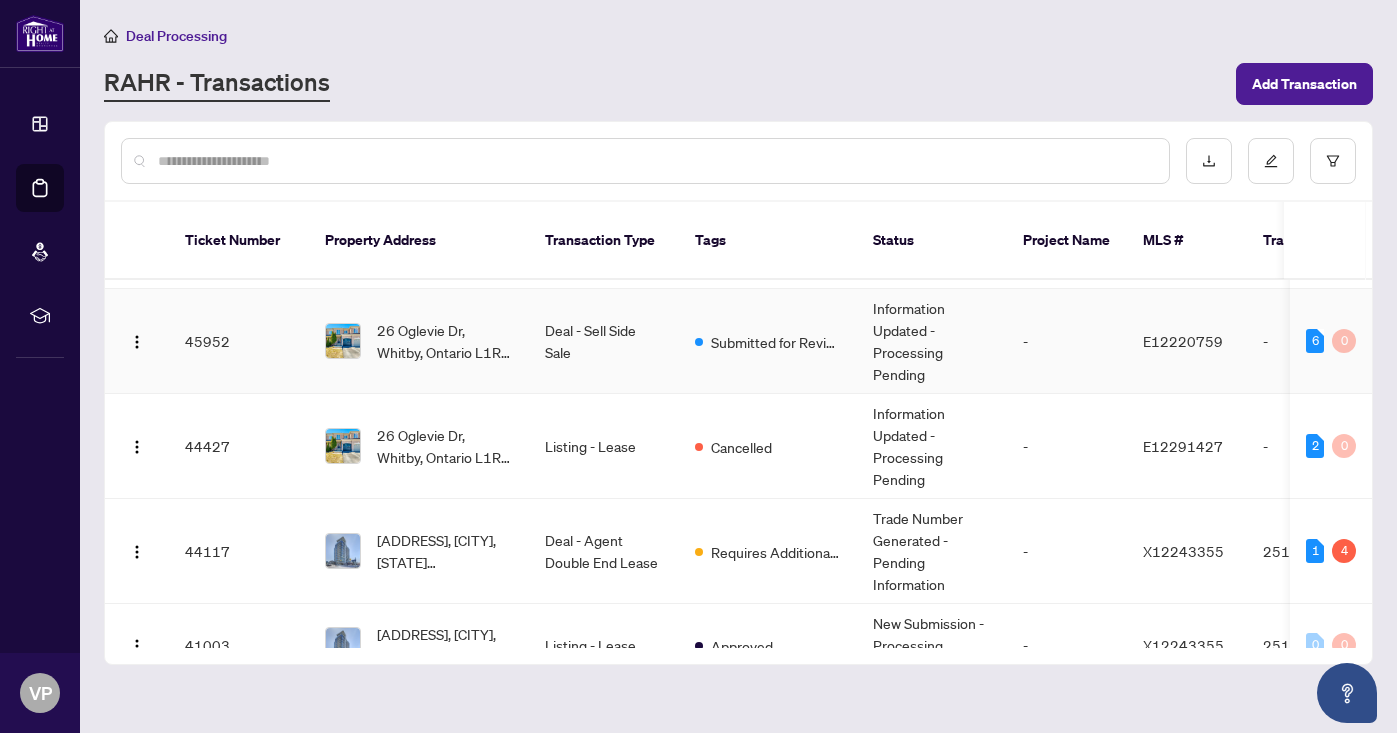scroll, scrollTop: 78, scrollLeft: 0, axis: vertical 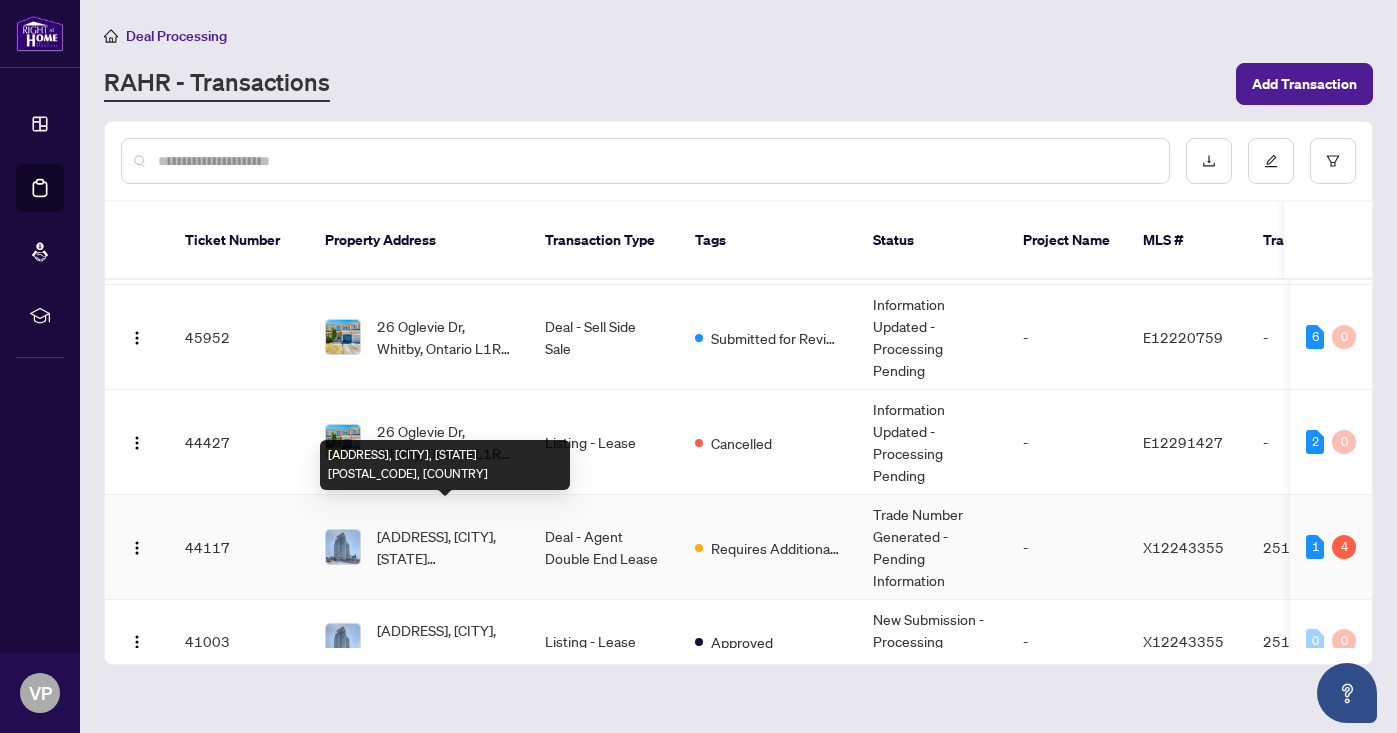 click on "[ADDRESS], [CITY], [STATE] [POSTAL_CODE], [COUNTRY]" at bounding box center [445, 547] 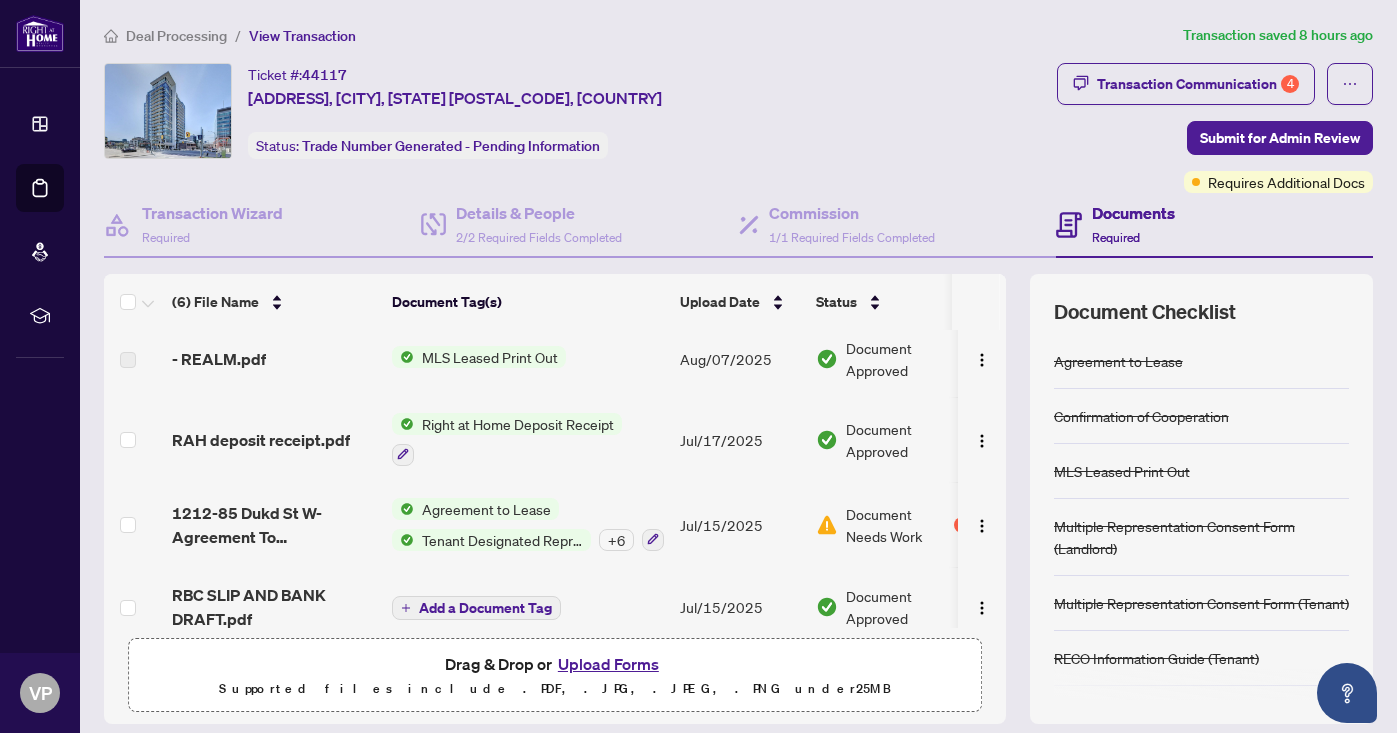 scroll, scrollTop: 197, scrollLeft: 0, axis: vertical 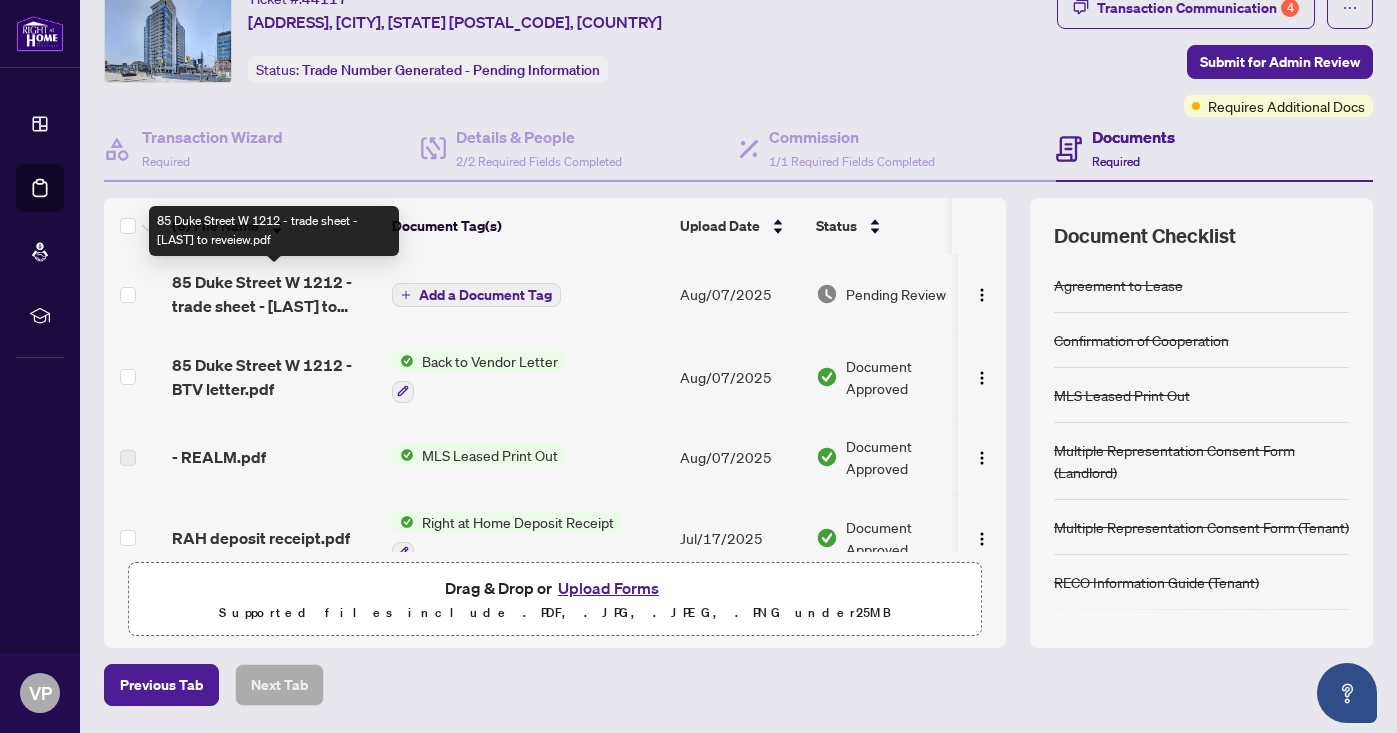 click on "85 Duke Street W 1212 - trade sheet - [LAST] to reveiew.pdf" at bounding box center (274, 294) 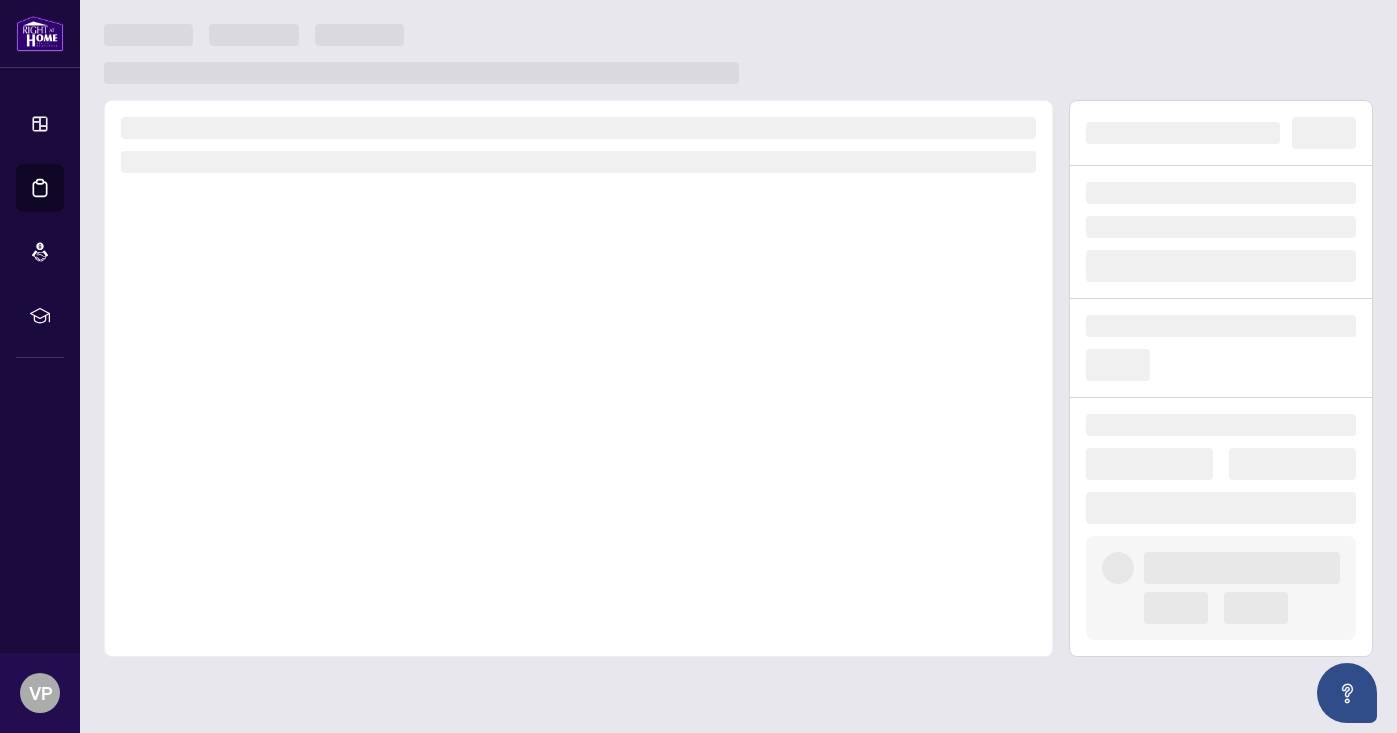 scroll, scrollTop: 0, scrollLeft: 0, axis: both 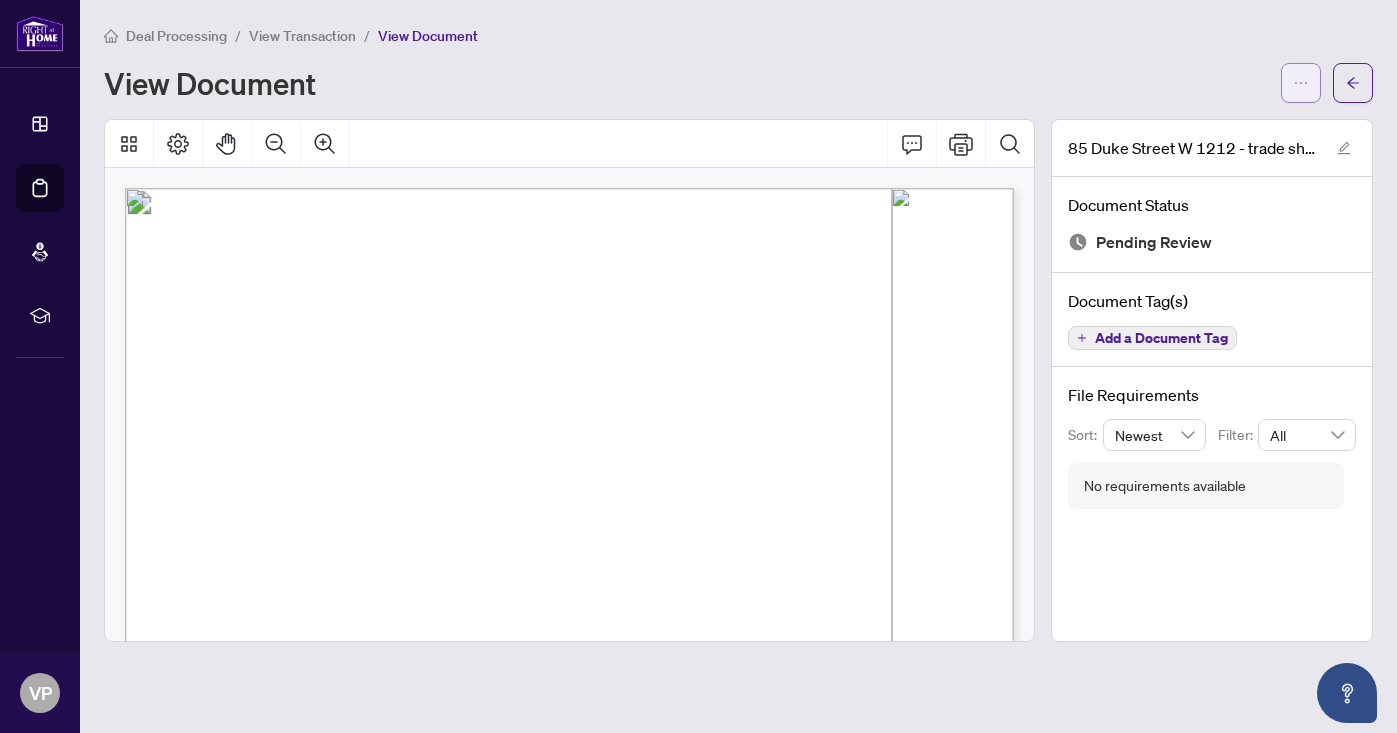 click 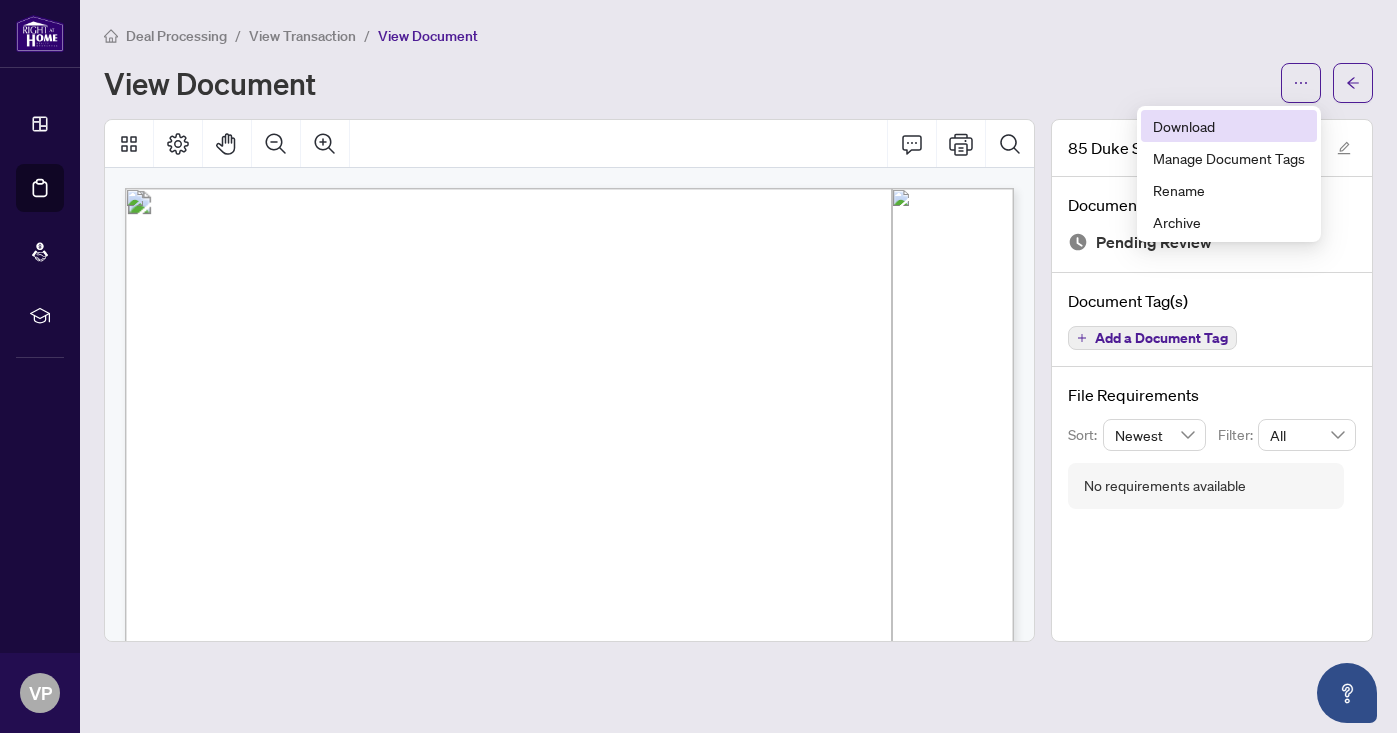 click on "Download" at bounding box center [1229, 126] 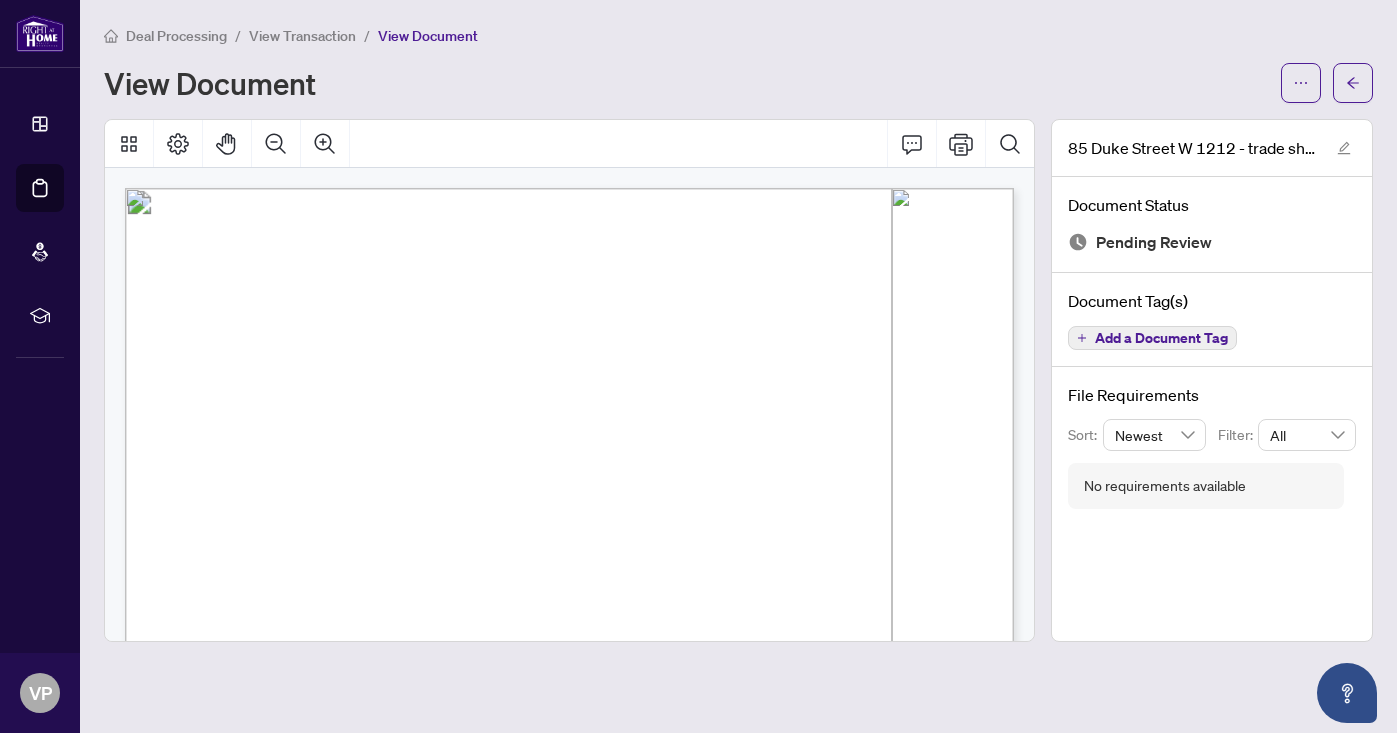click on "Right at Home Realty  2510533
85 Duke Street W 1212
Kitchener,ON L2H-0B7  Property:
Type:  RESIDENTIAL
Class.:  AGENT DOUBLE ENDER - LEASE  Status: Open  MLS #:  X12243355
Offer Date:  [DATE]  Entry Date:  [DATE]  No Conditions
Firm Date:  [DATE]  Close Date:  [DATE]
Settlement Date:  [DATE]
Contacts:
Type  End Name  Phone #  Address  Contact  Work/Fax
Buyer  S  [FIRST] [LAST]  ON, CA
Buyer  S  [FIRST] [LAST]  ON, CA
Seller  L  [FIRST] [LAST]  85 Duke Street W, 1212, Kitchener, ON,
L2H-0B7, CA
Deposit:
Bank Account  Date  Amount  Int. Included  Received  Int. Held By  Received From
Trust  07/15/2025 $4,000.00 $0.00  Bank Draft BB02482  N Right At Home Realty  [FIRST] [LAST]
Financial:
Selling Price:  $2,000.00  Listing Comm. Rate:  100.00%  Selling Comm. Rate:  0.00%  BV:  $1,740.00
Income  Listing Listing Other  Selling Selling Other  Sub-Total  HST  Total
Commission $2,000.00 $0.00 $0.00 $0.00 $2,000.00 $260.00" at bounding box center [770, 1023] 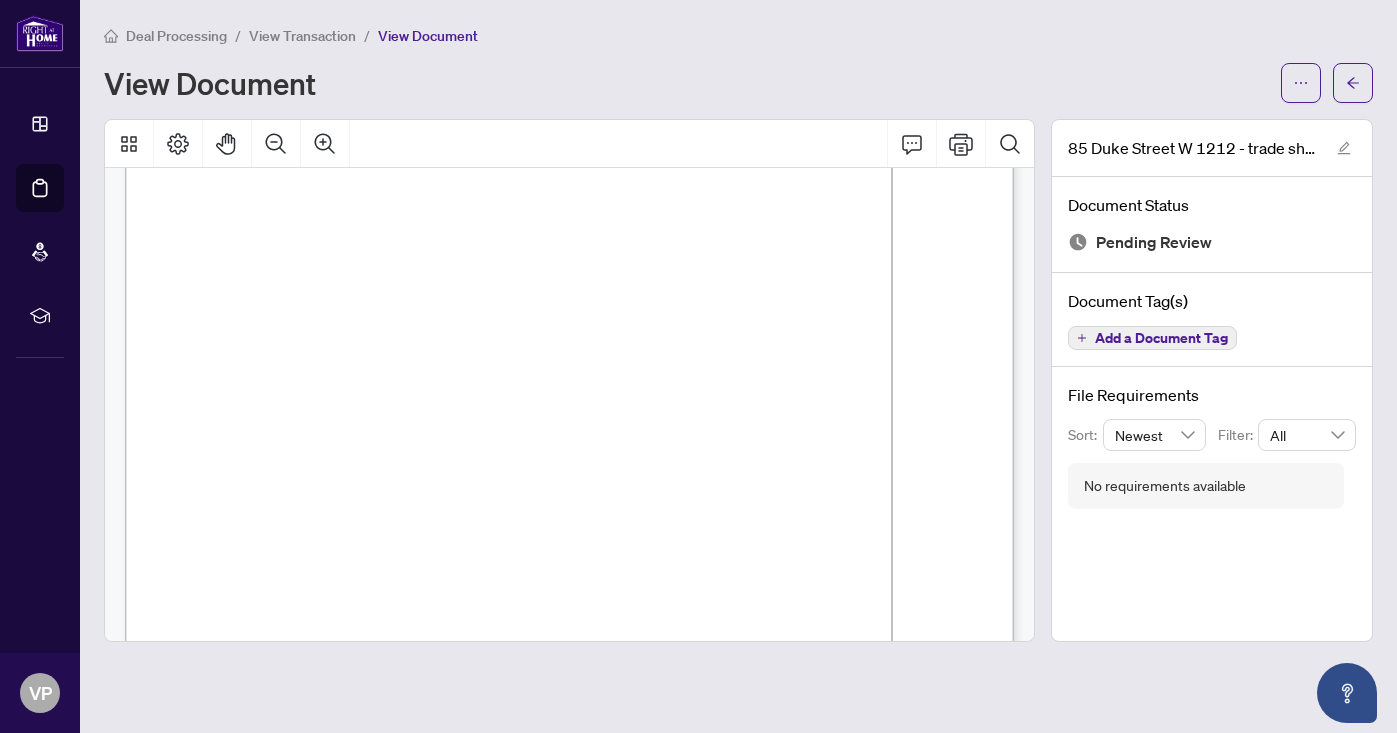 scroll, scrollTop: 0, scrollLeft: 0, axis: both 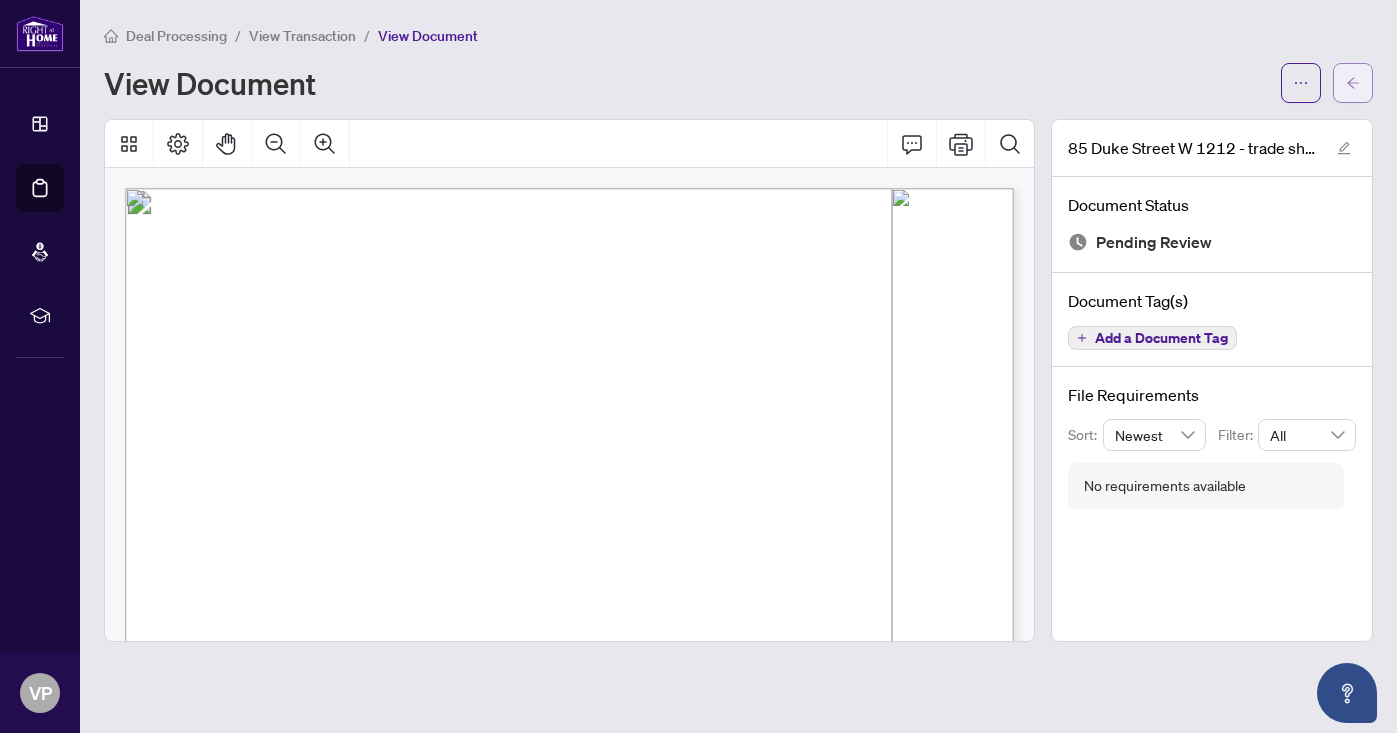 click at bounding box center (1353, 83) 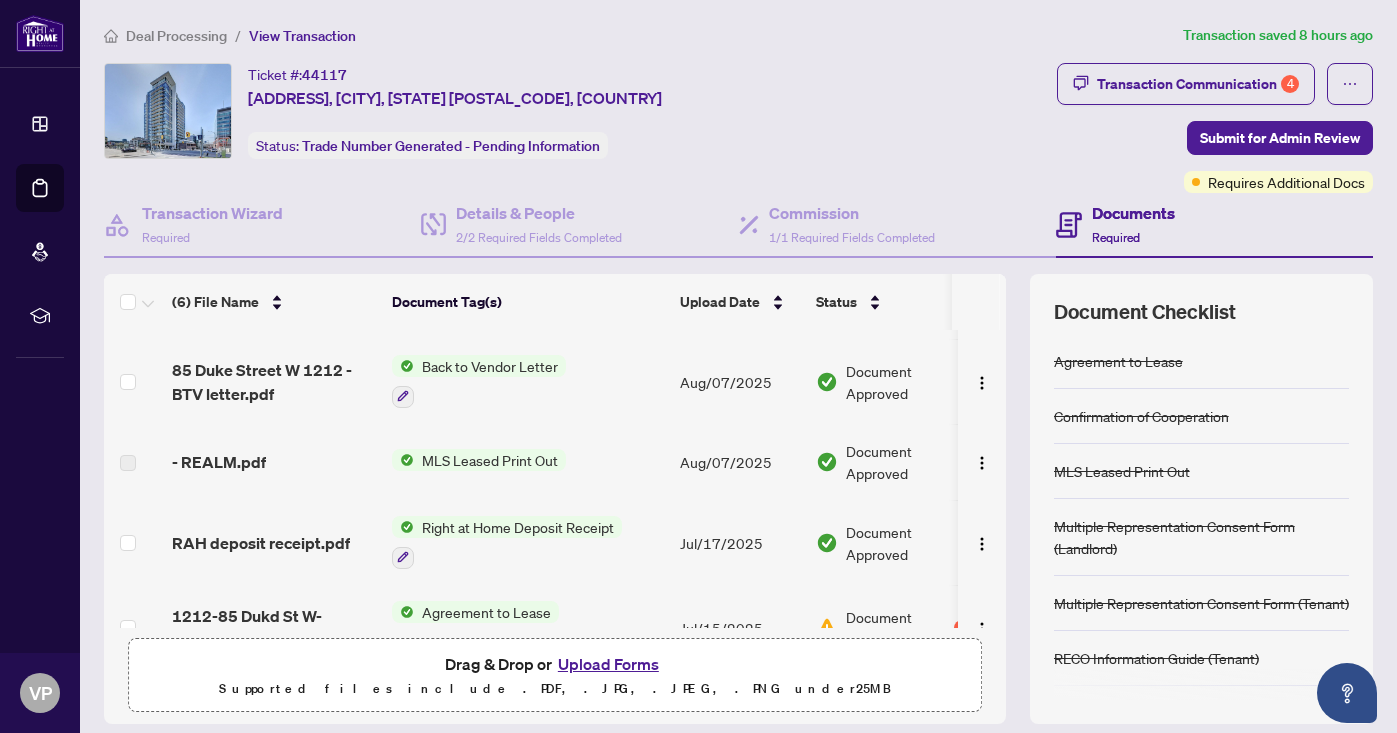 scroll, scrollTop: 197, scrollLeft: 0, axis: vertical 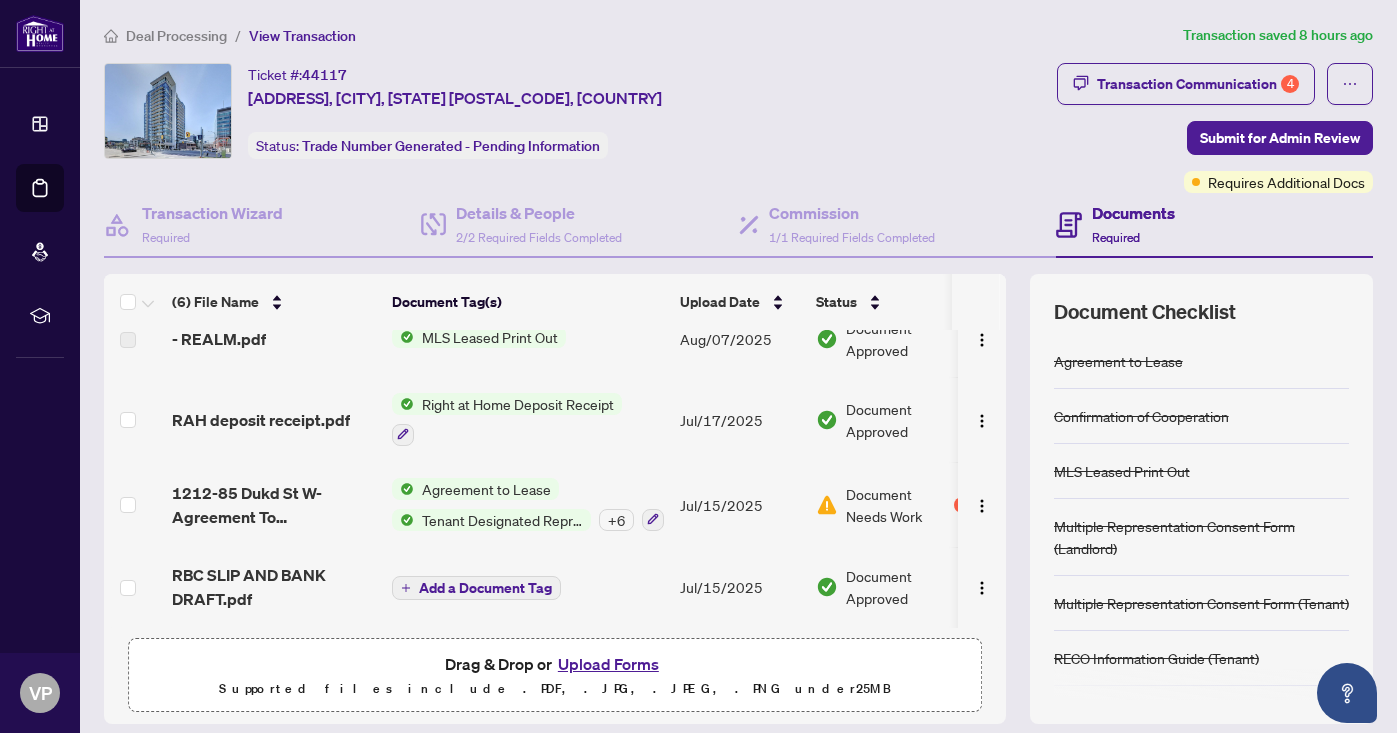 click on "Upload Forms" at bounding box center (608, 664) 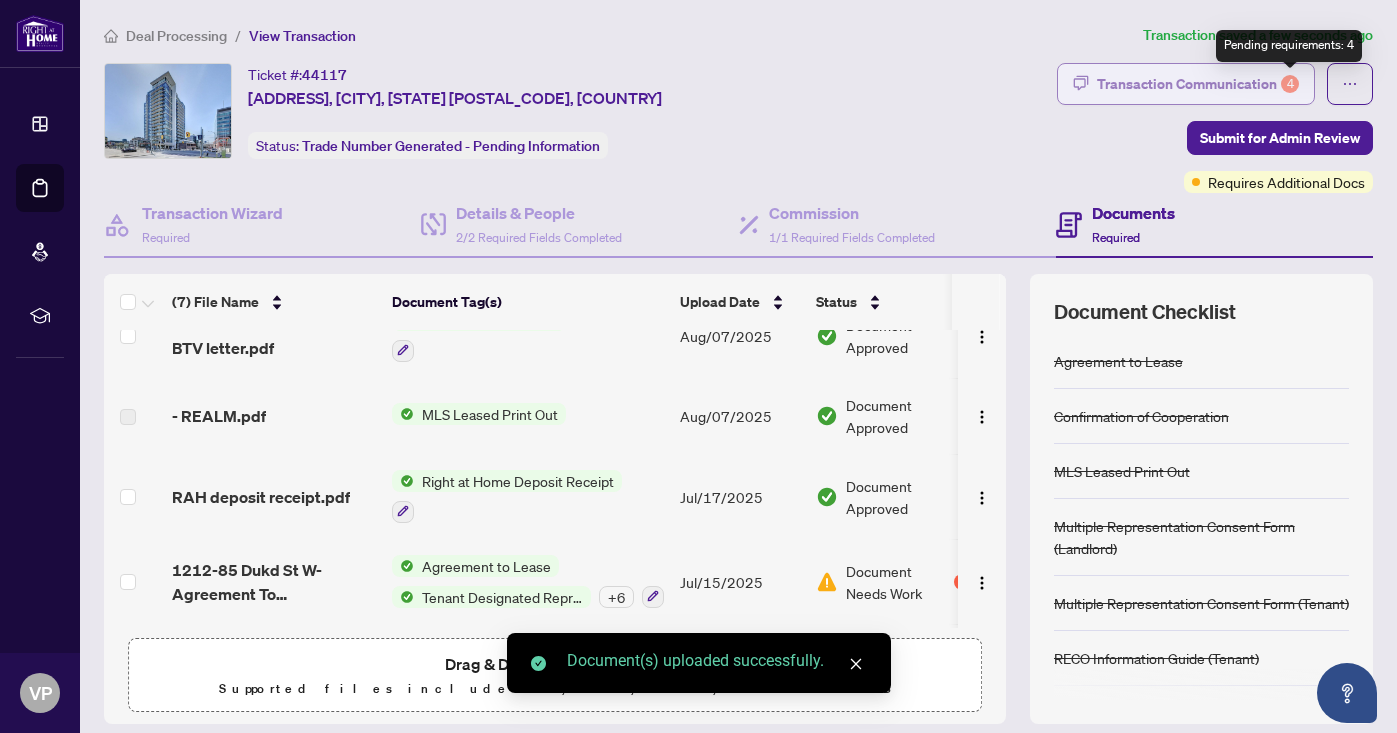 click on "4" at bounding box center (1290, 84) 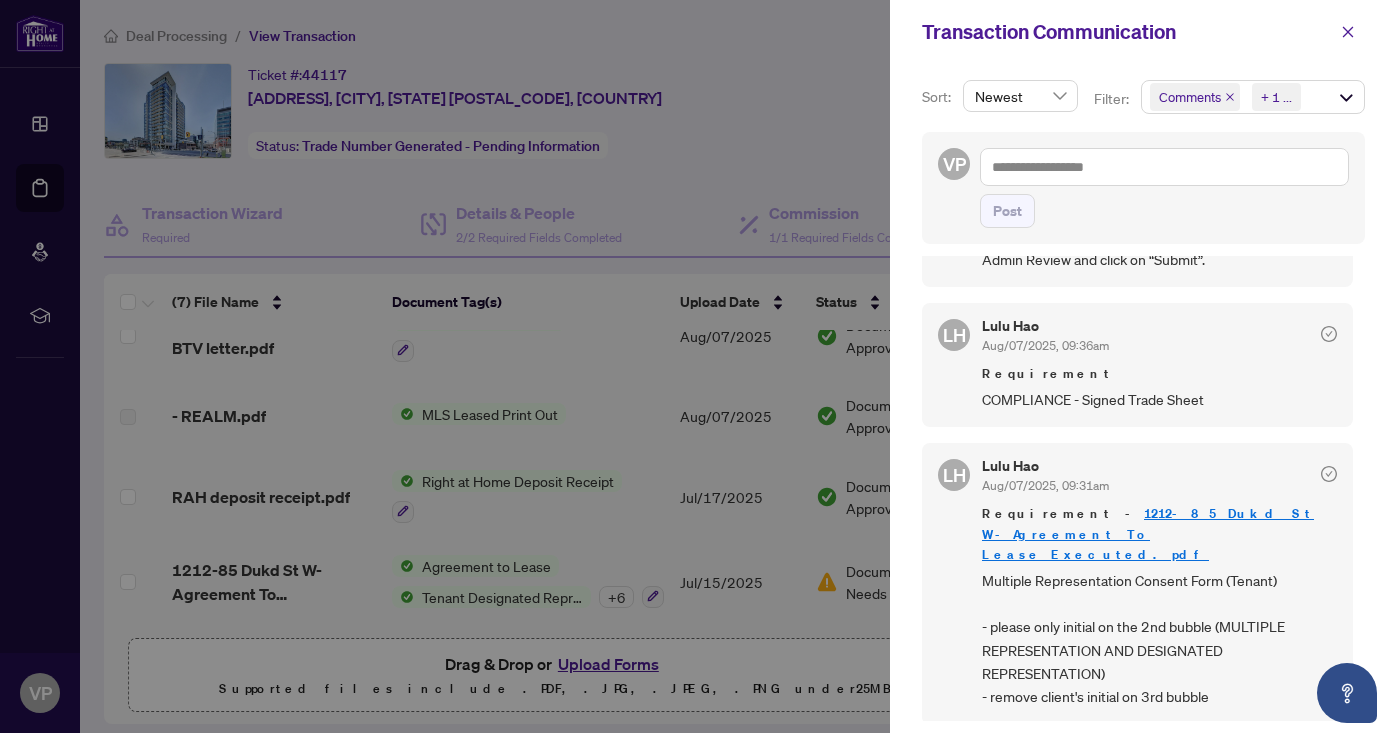 scroll, scrollTop: 945, scrollLeft: 0, axis: vertical 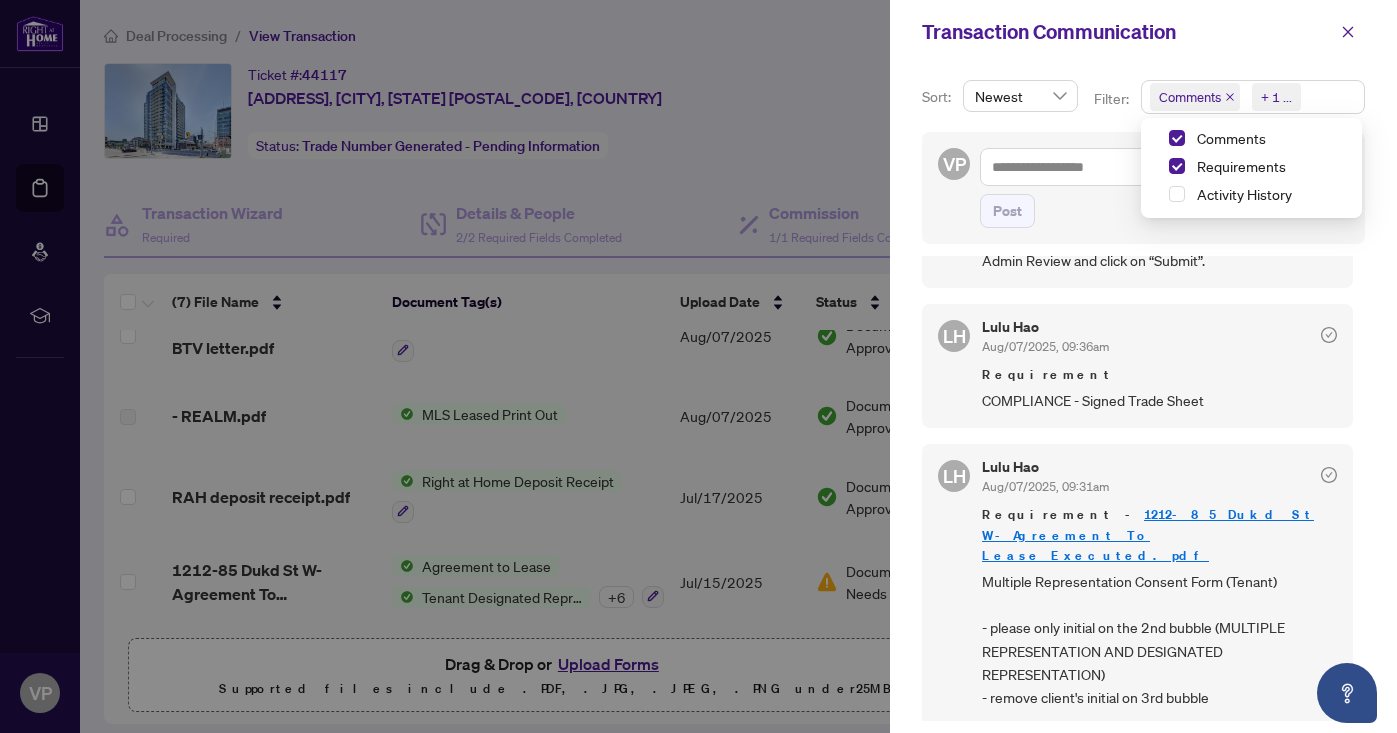 click on "Comments Requirements + 1 ..." at bounding box center [1253, 97] 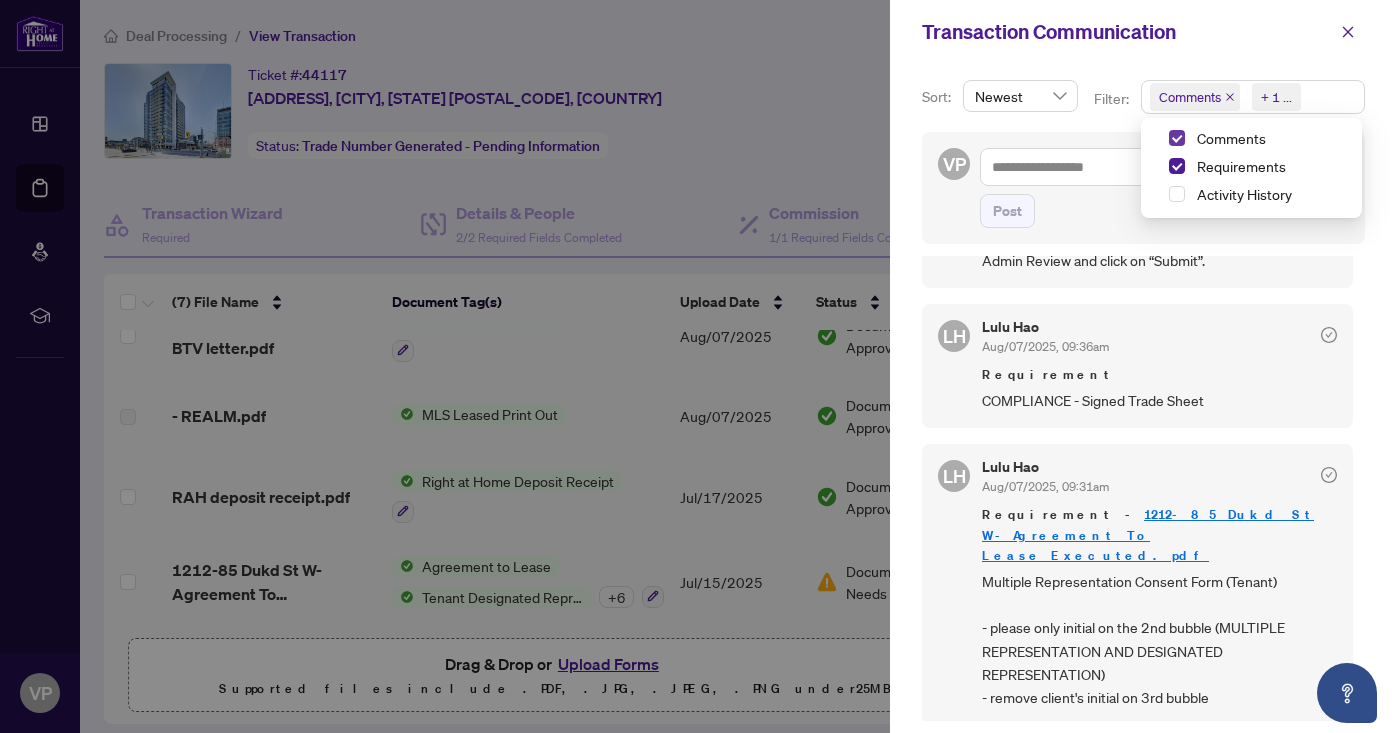 click at bounding box center [1177, 138] 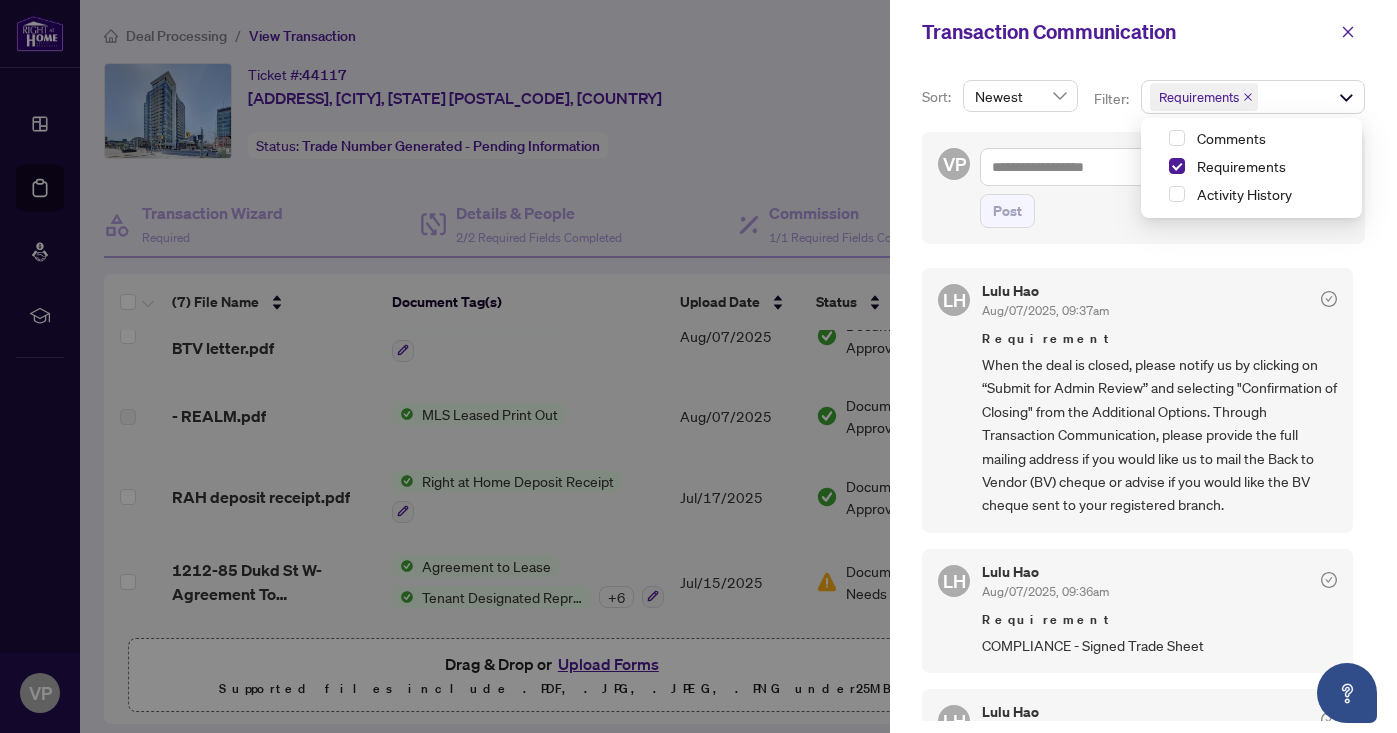 click on "VP Post" at bounding box center (1143, 188) 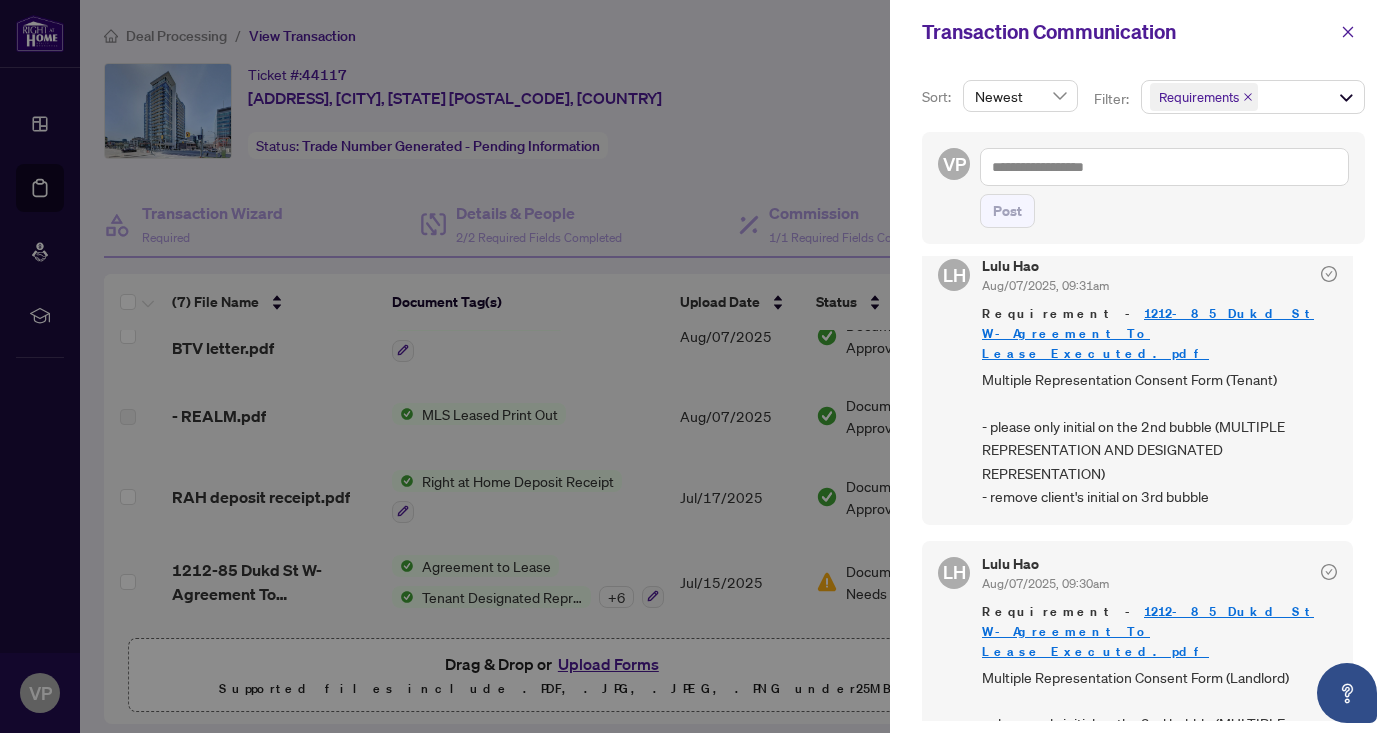 scroll, scrollTop: 503, scrollLeft: 0, axis: vertical 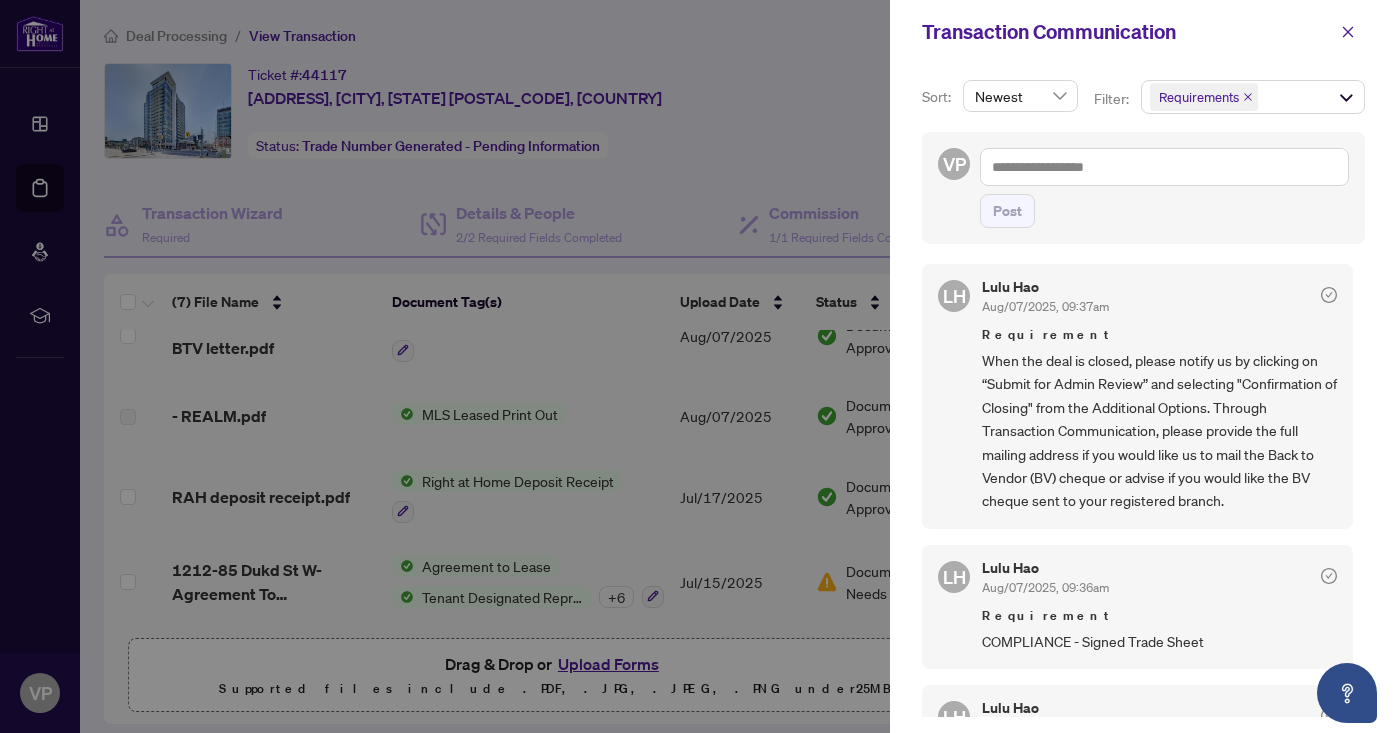 click at bounding box center (698, 366) 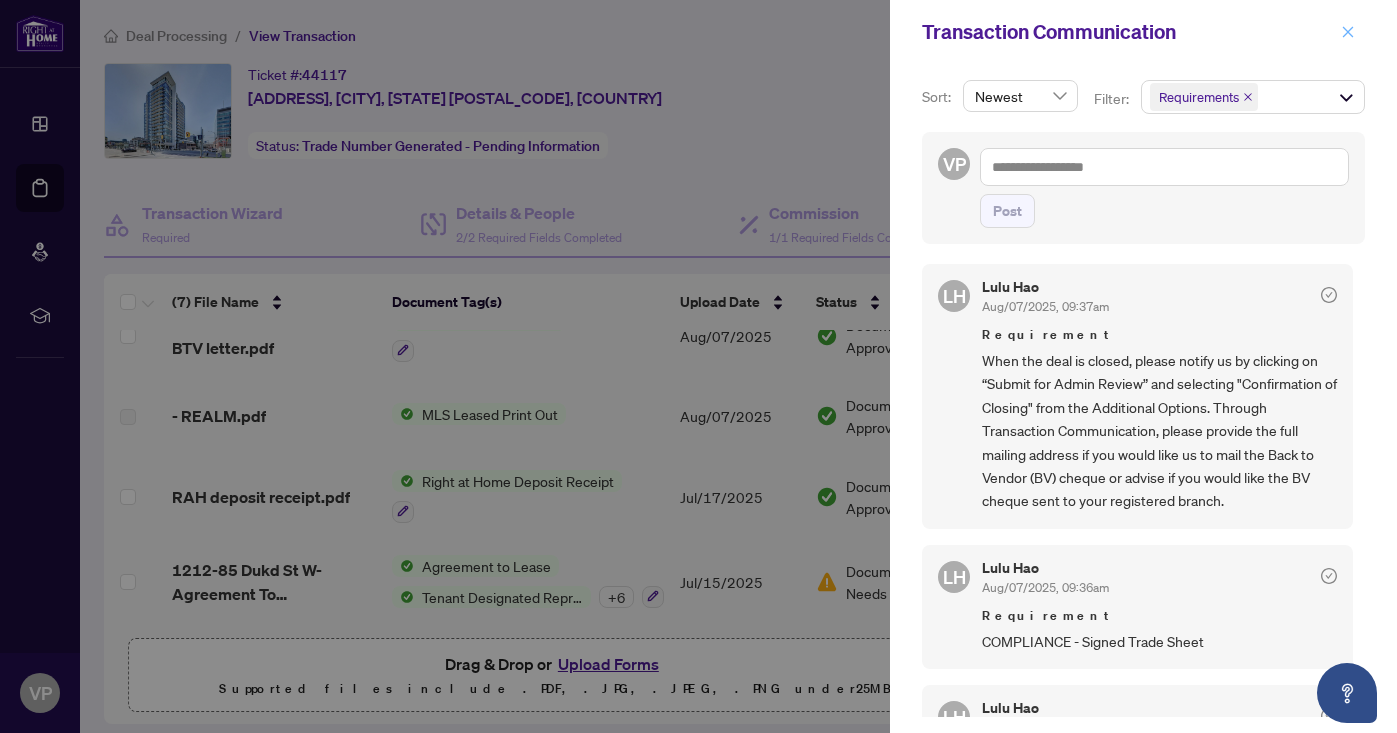 click 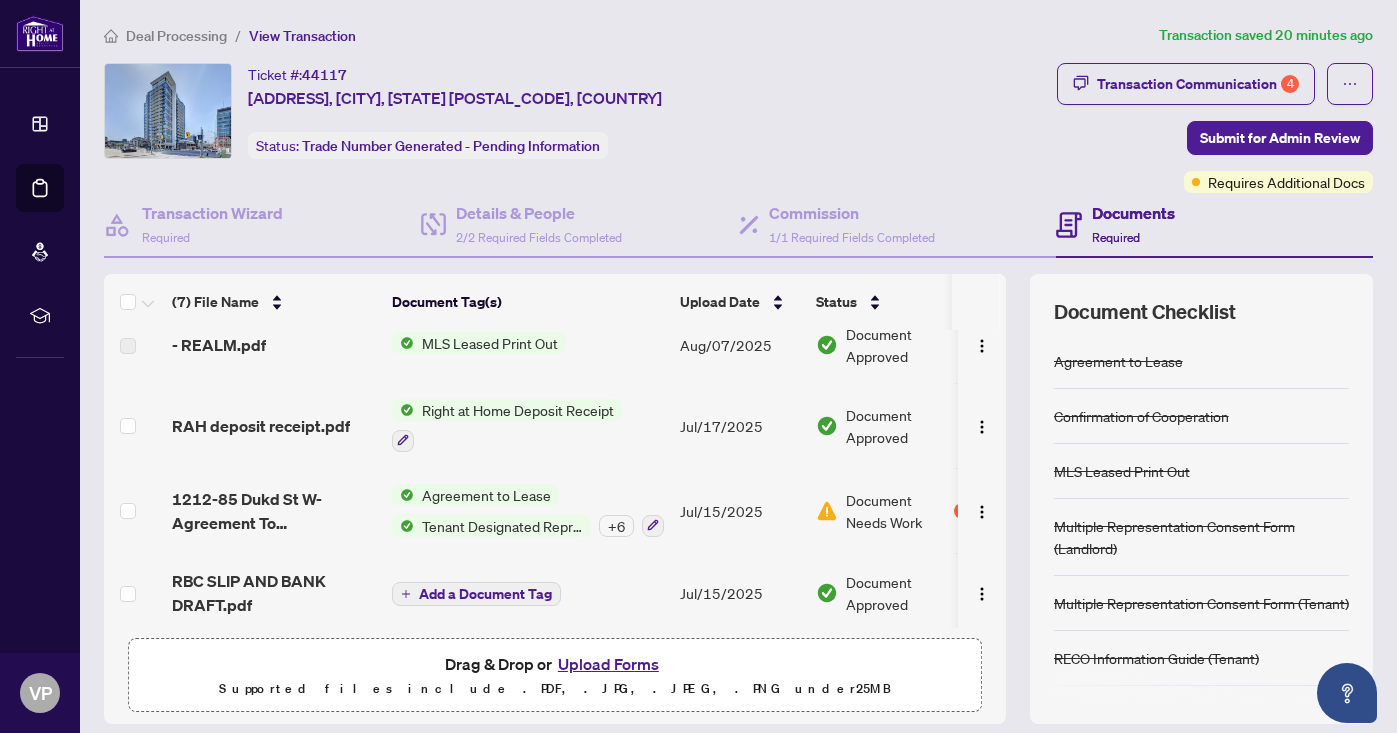 scroll, scrollTop: 277, scrollLeft: 0, axis: vertical 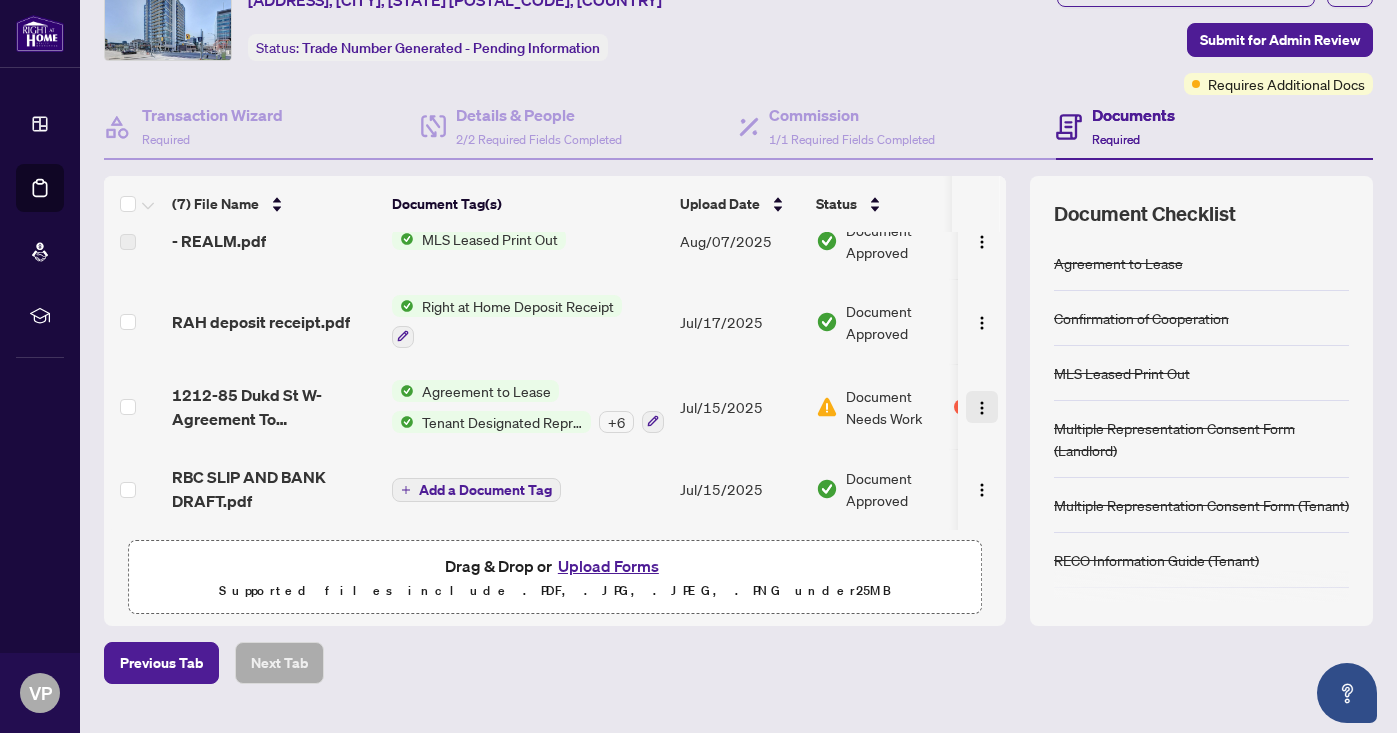 click at bounding box center [982, 408] 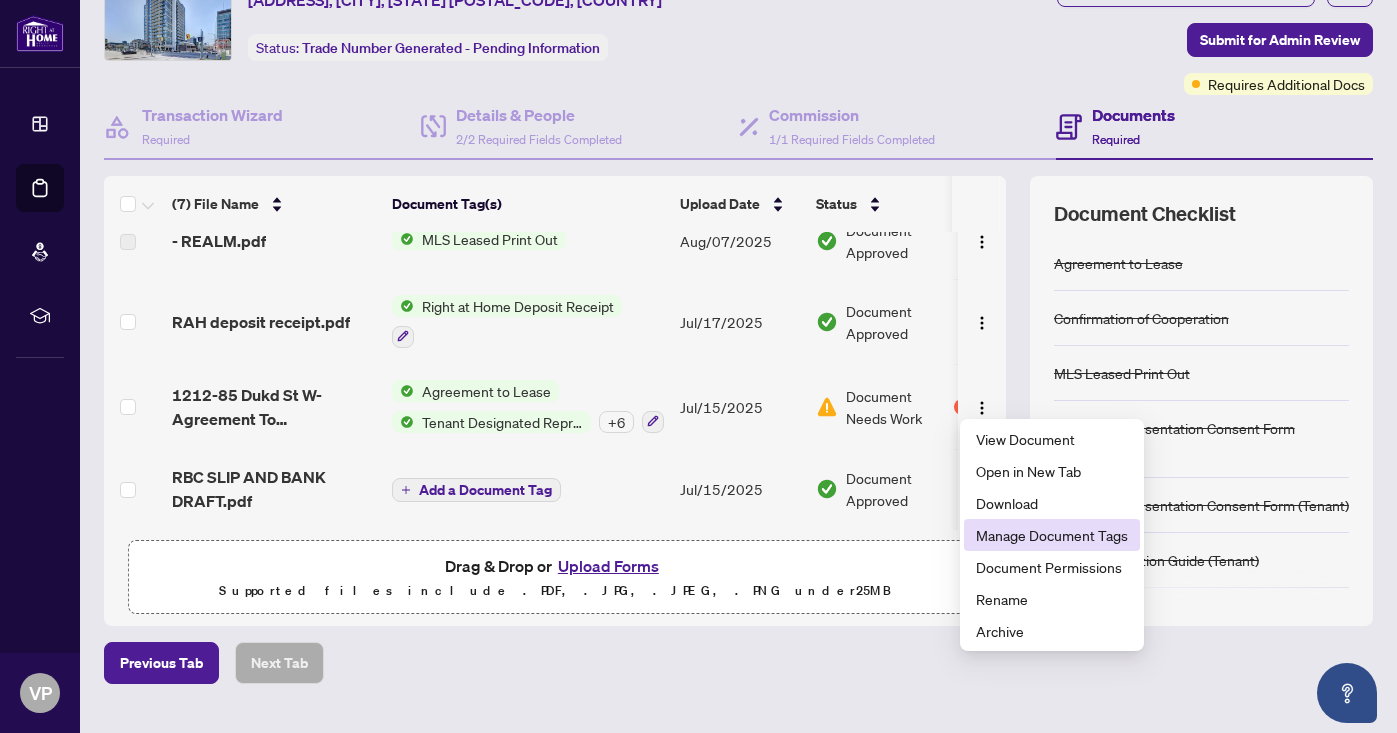 click on "Manage Document Tags" at bounding box center (1052, 535) 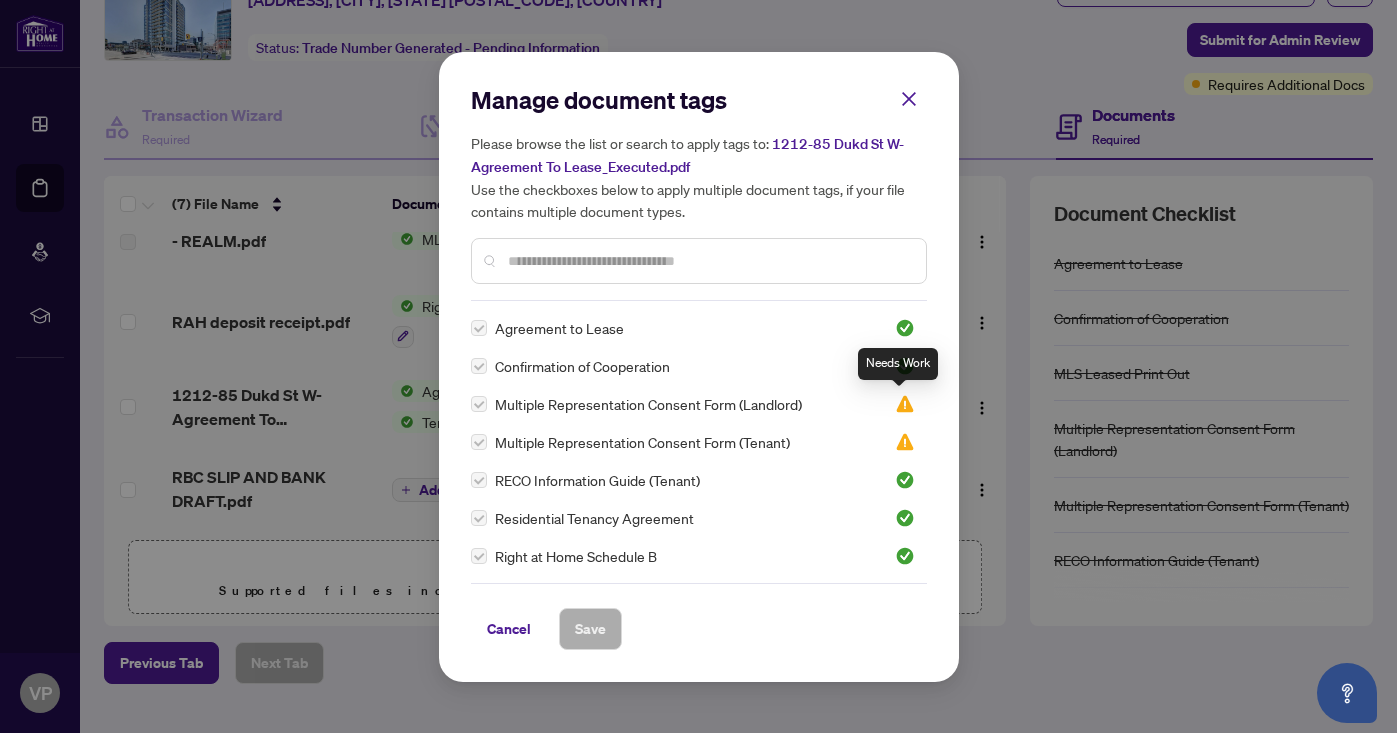 click at bounding box center [905, 404] 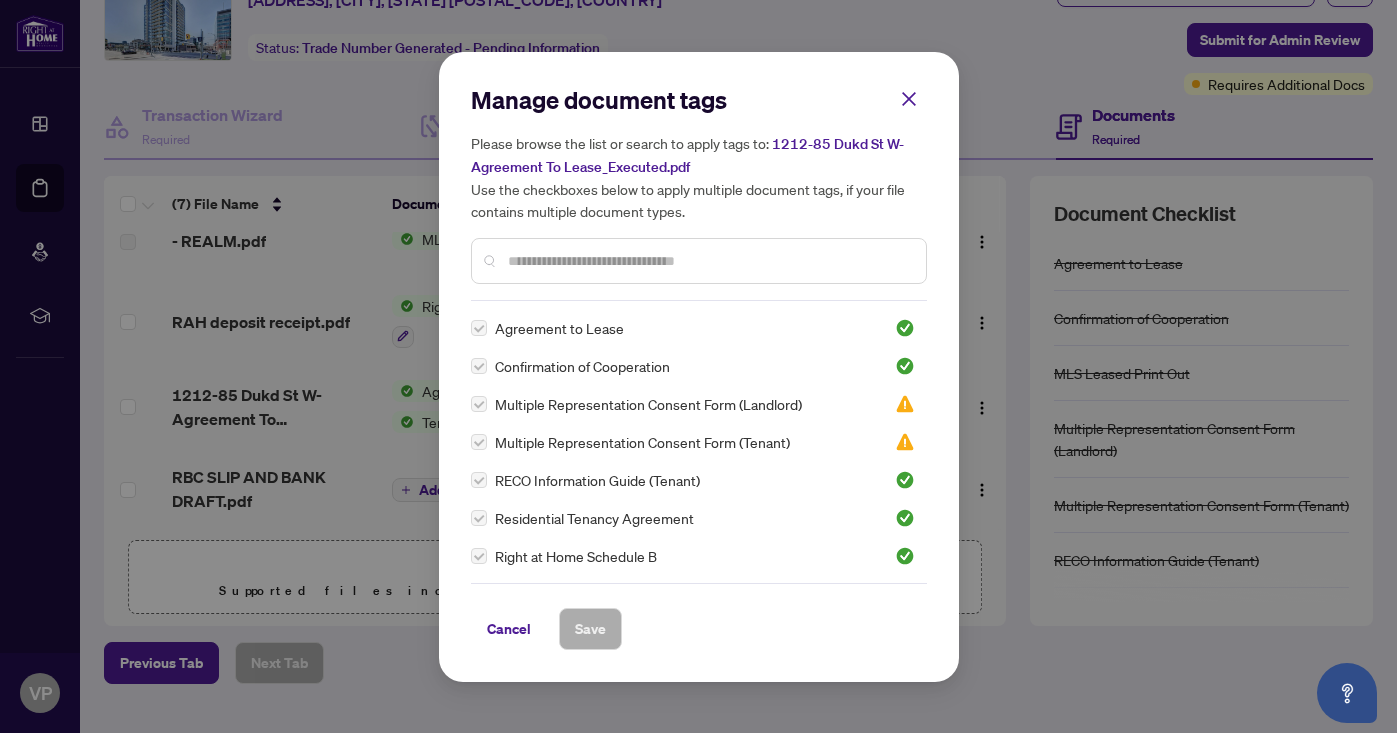 click on "Multiple Representation Consent Form (Landlord)" at bounding box center [648, 404] 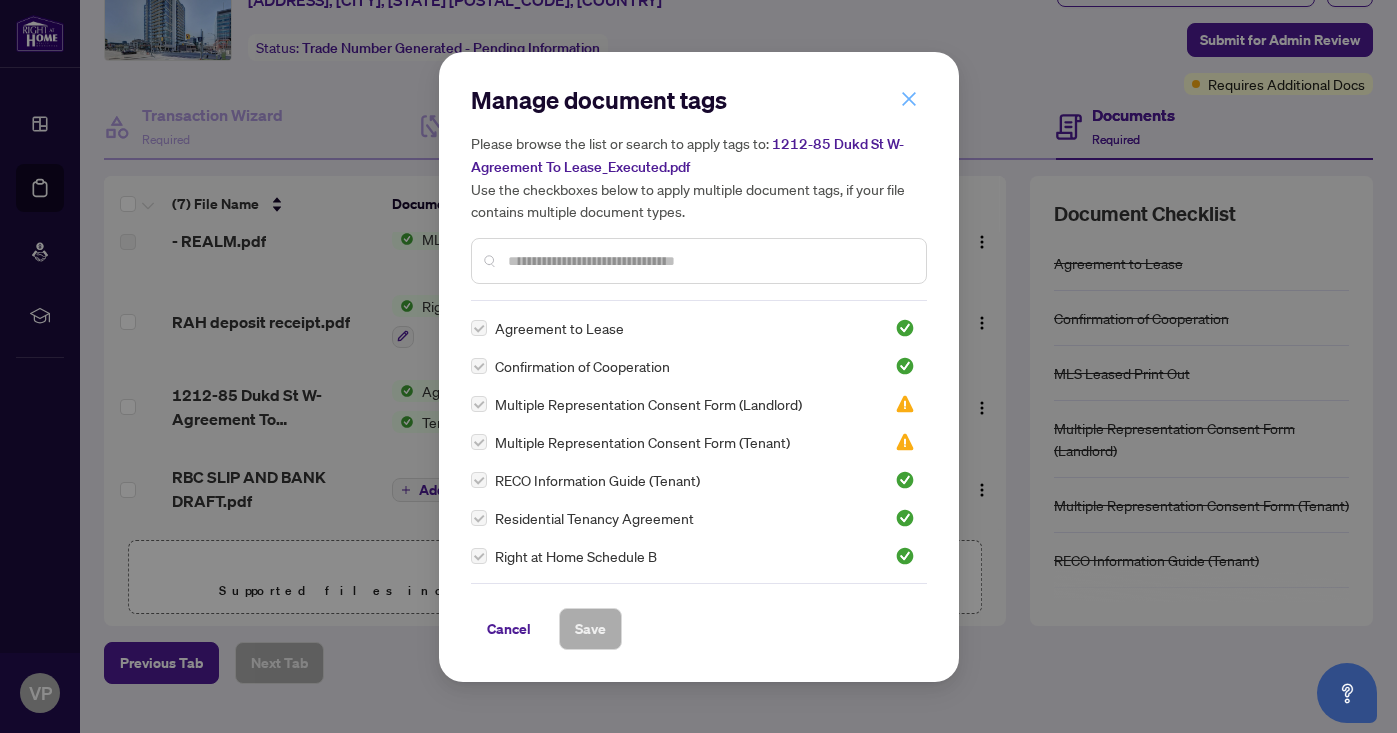 click 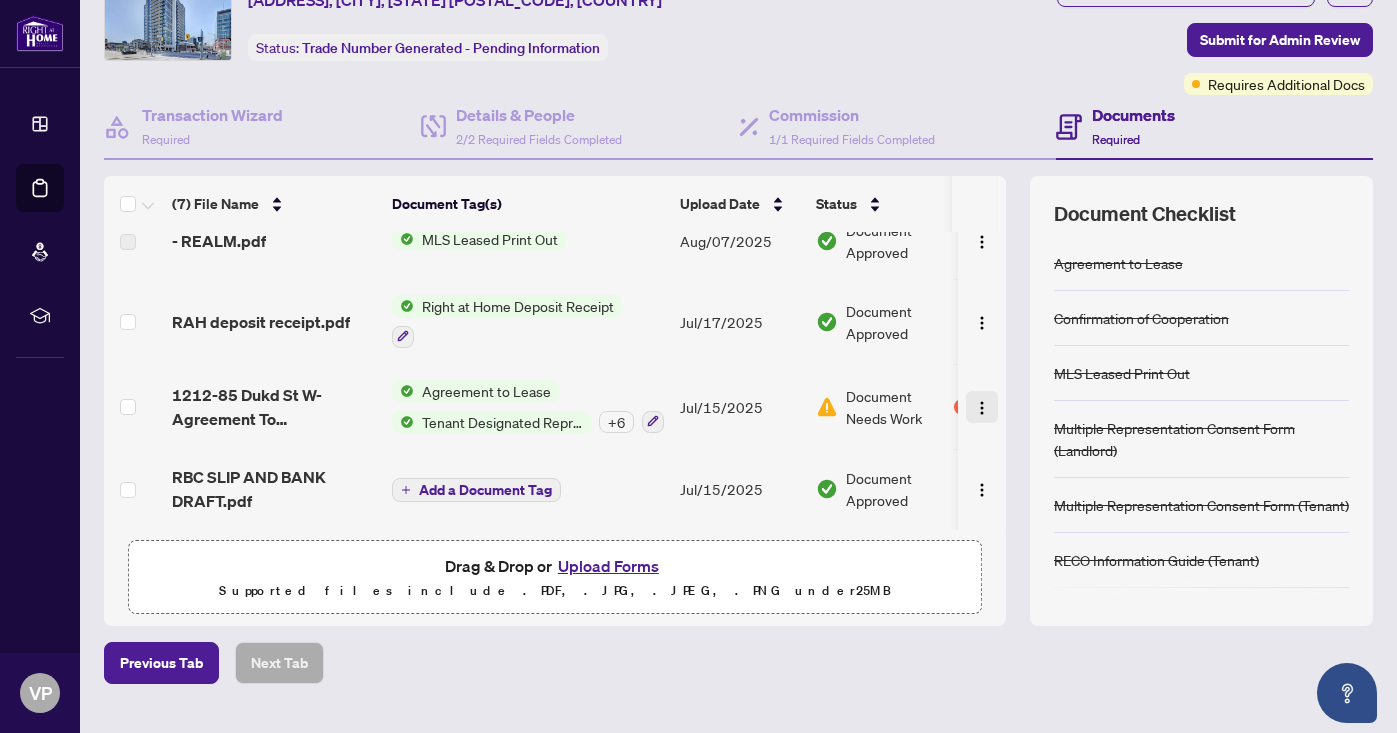 click at bounding box center [982, 408] 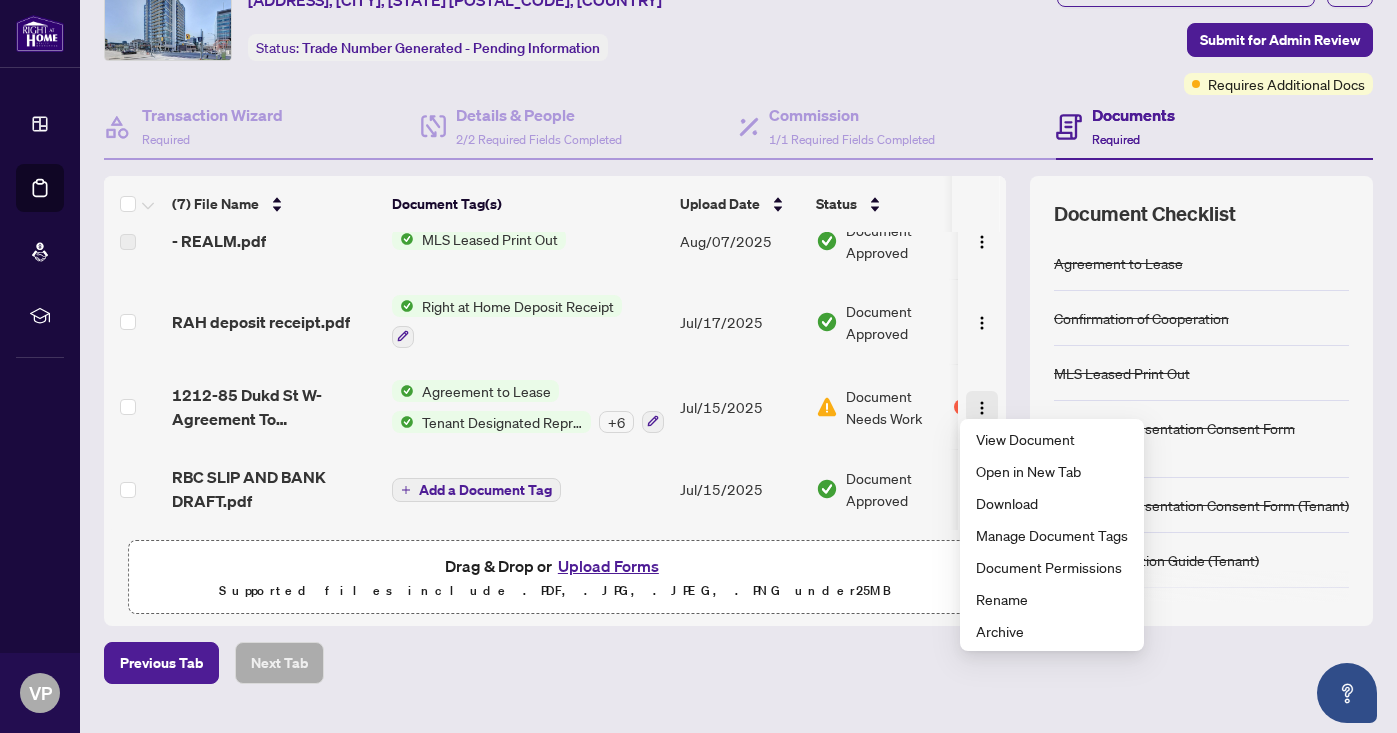 click at bounding box center [982, 408] 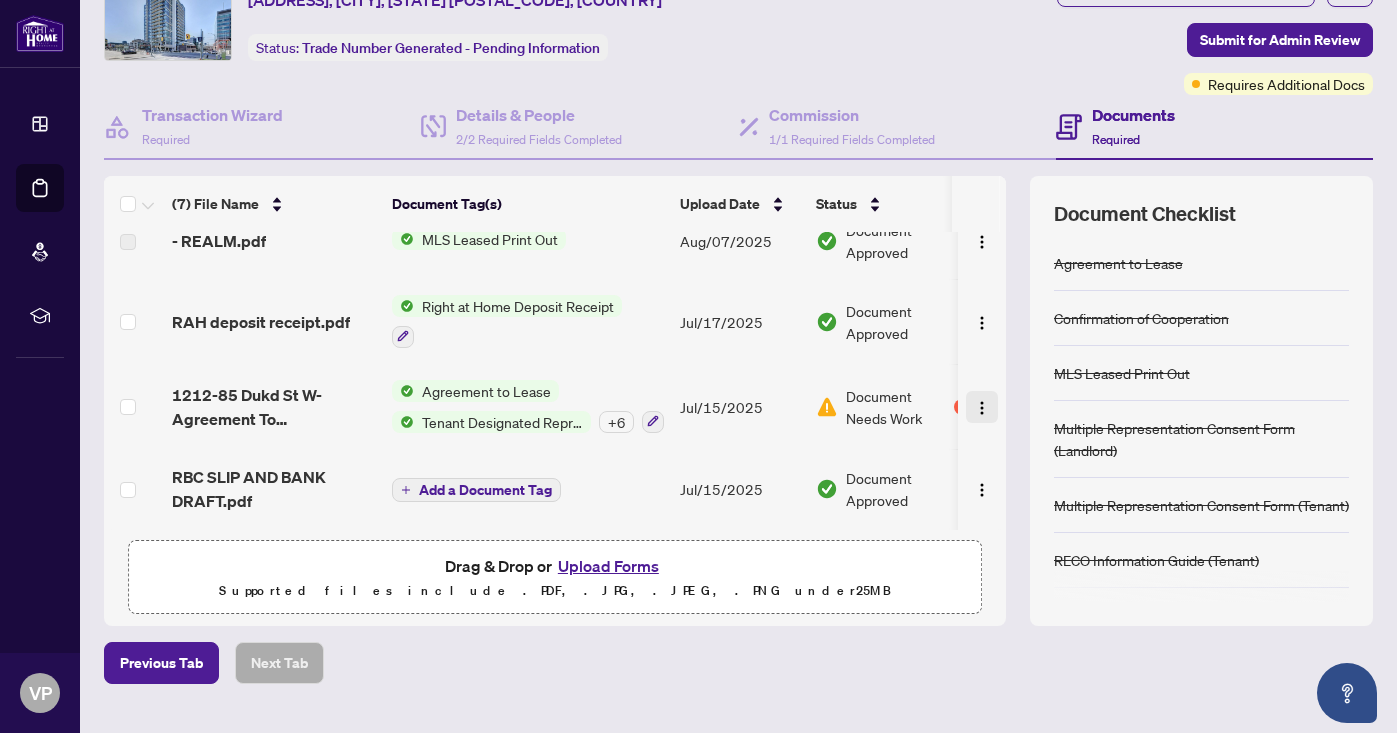click at bounding box center [982, 408] 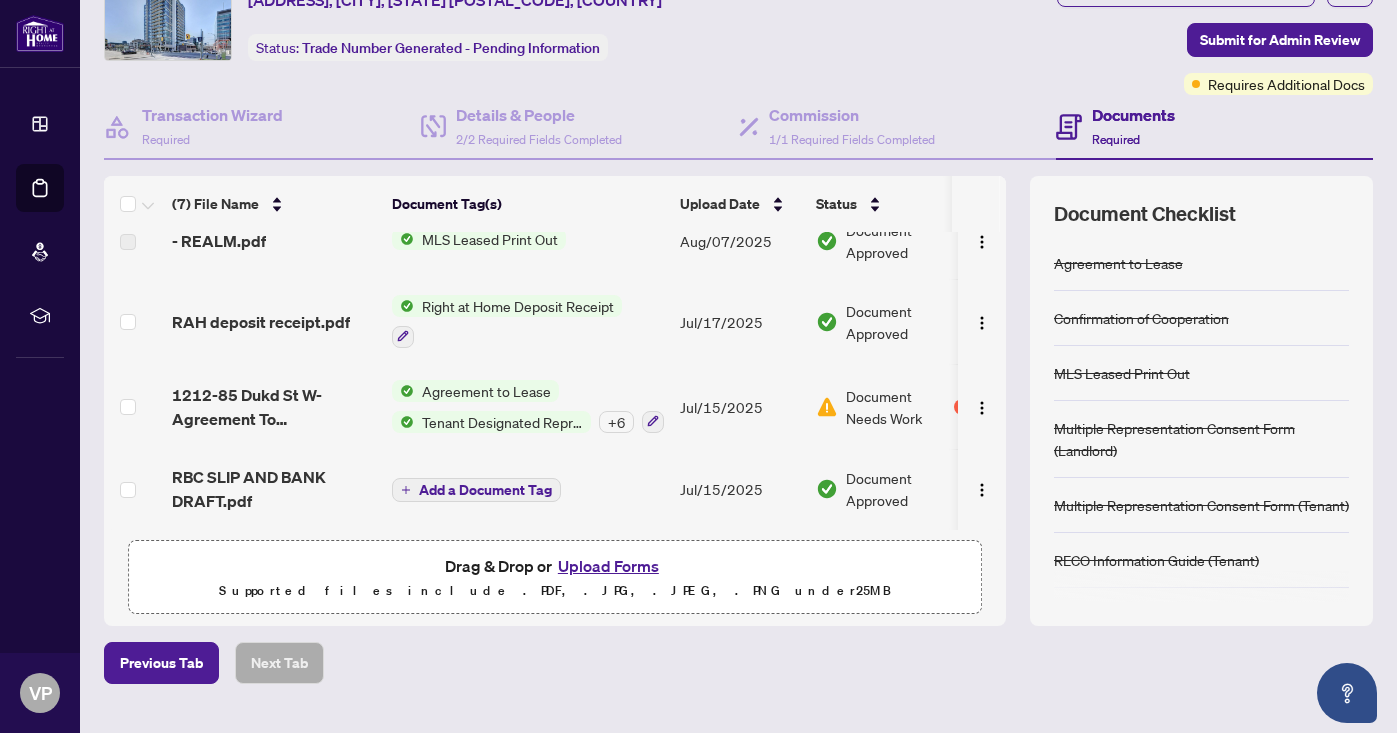 click on "Document Needs Work" at bounding box center (898, 407) 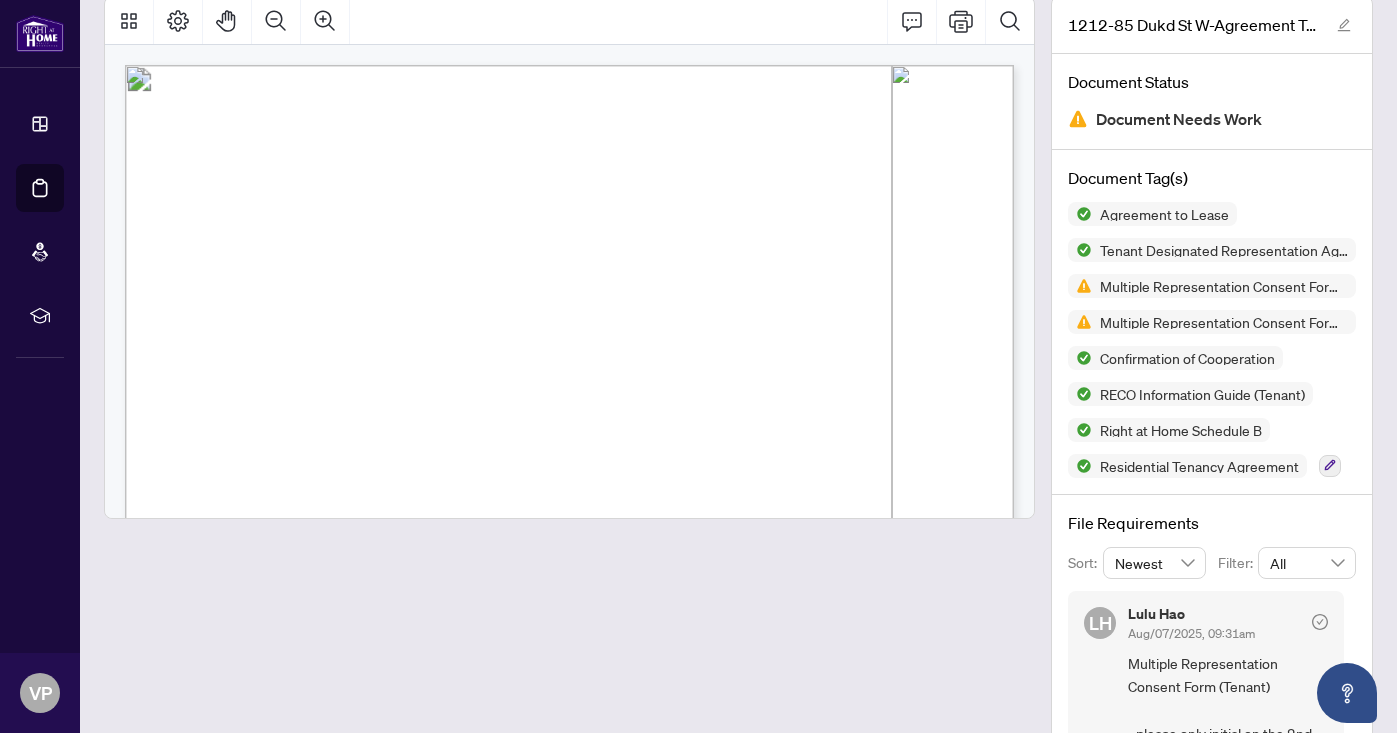 scroll, scrollTop: 184, scrollLeft: 0, axis: vertical 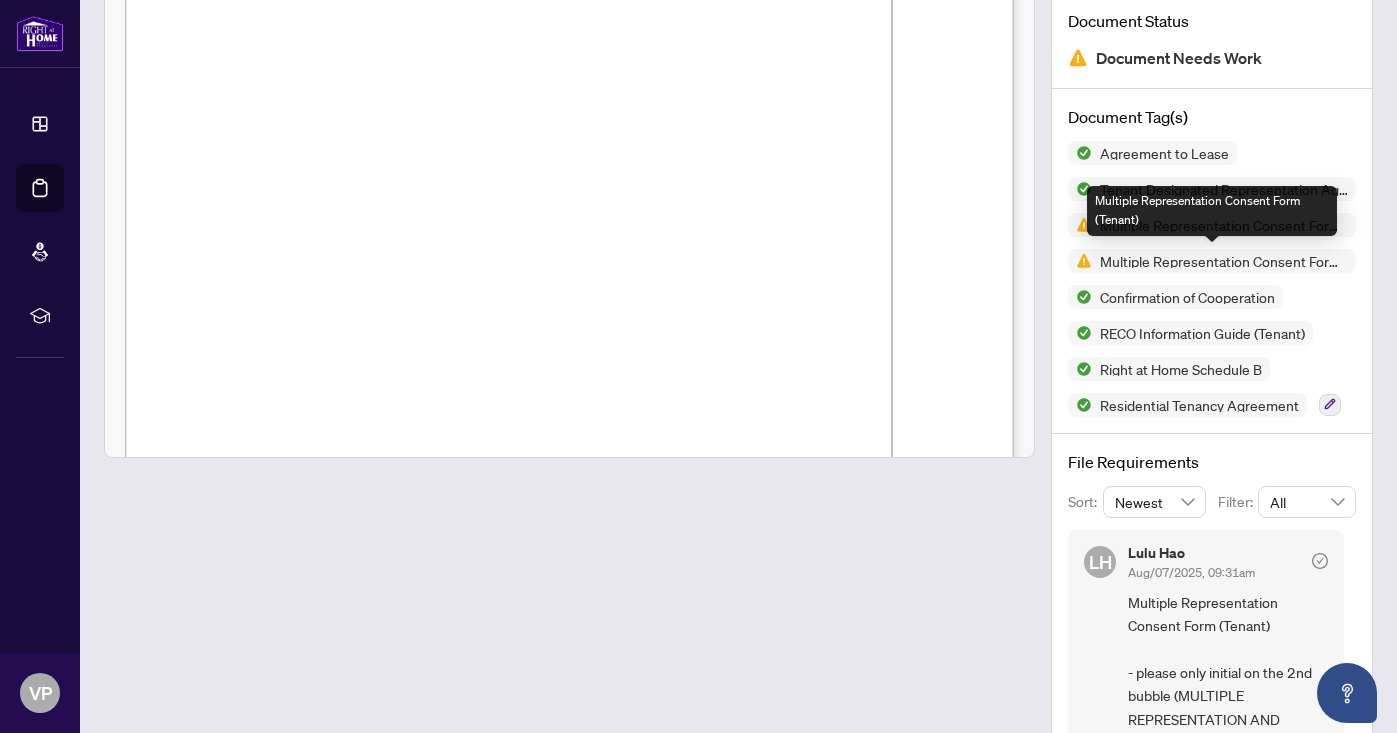 click on "Multiple Representation Consent Form (Tenant)" at bounding box center (1224, 261) 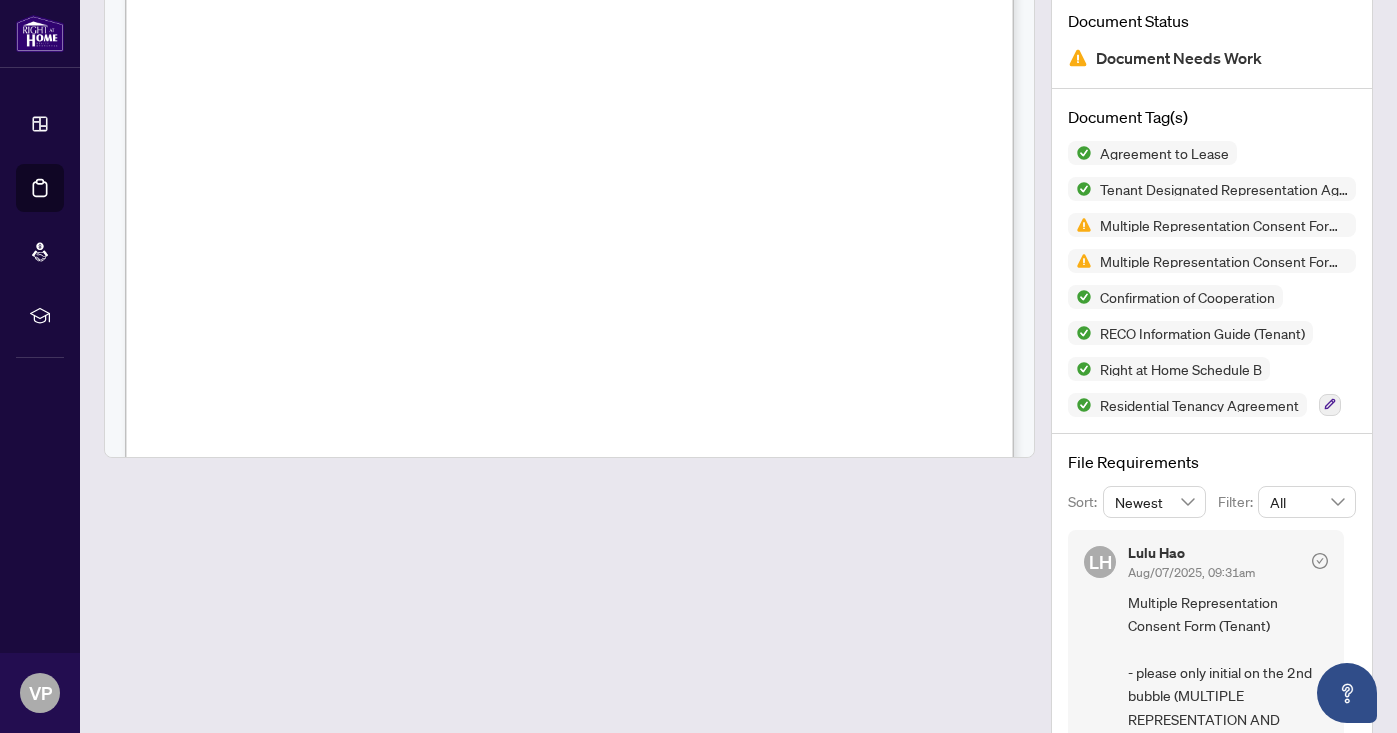 scroll, scrollTop: 0, scrollLeft: 0, axis: both 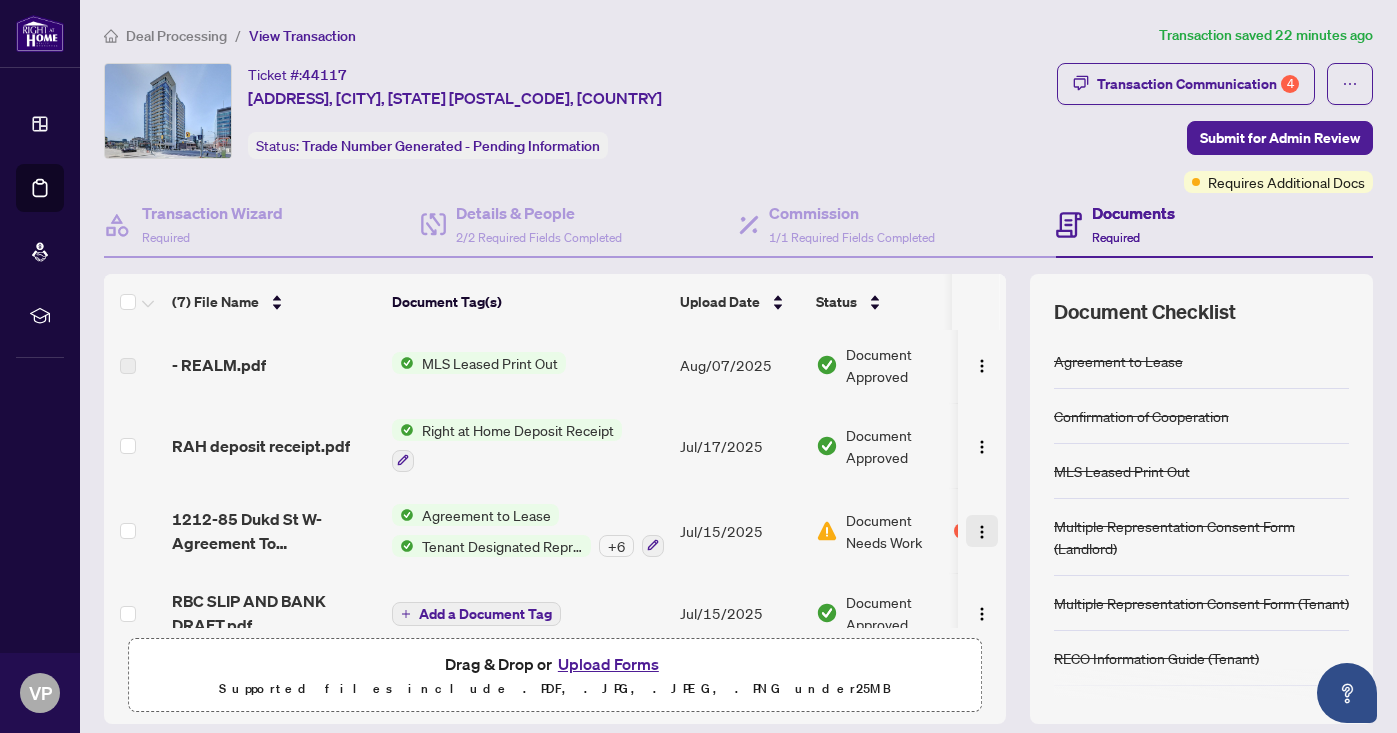 click at bounding box center [982, 532] 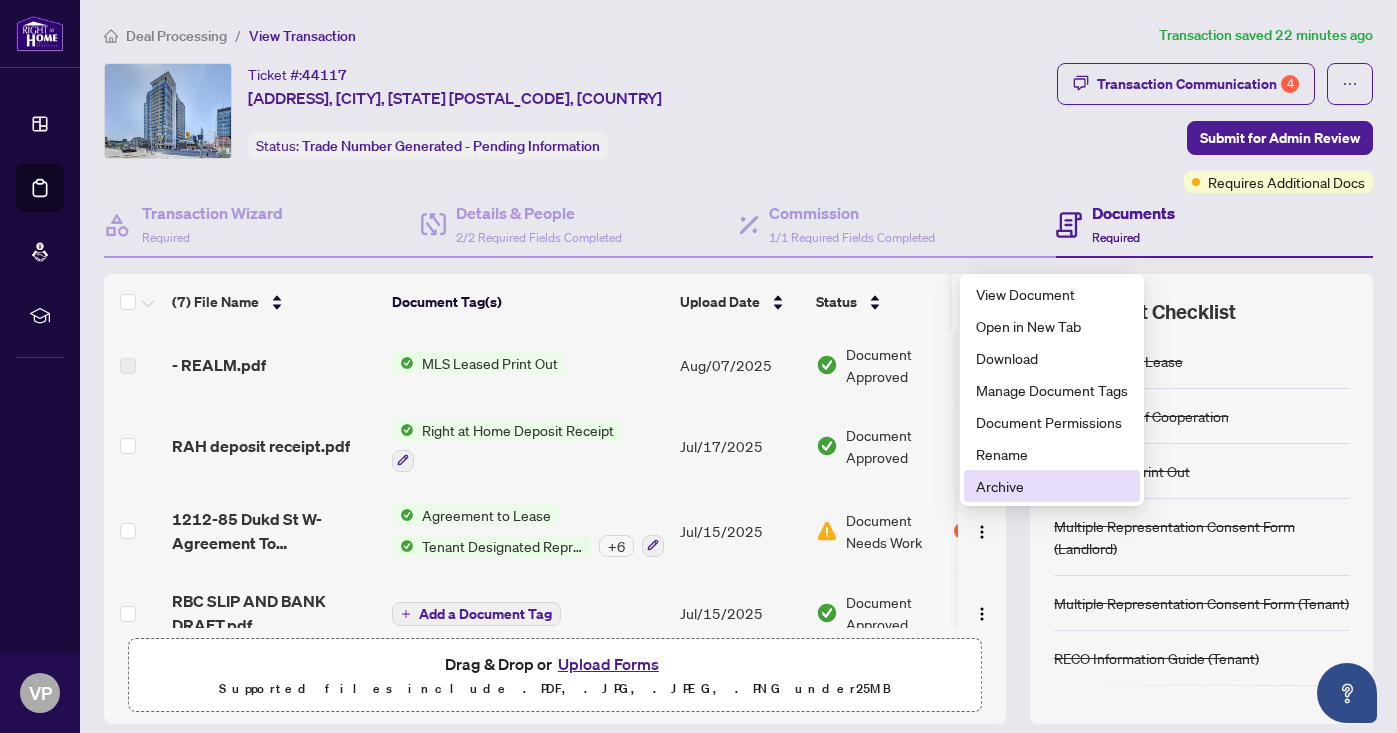 click on "Archive" at bounding box center (1052, 486) 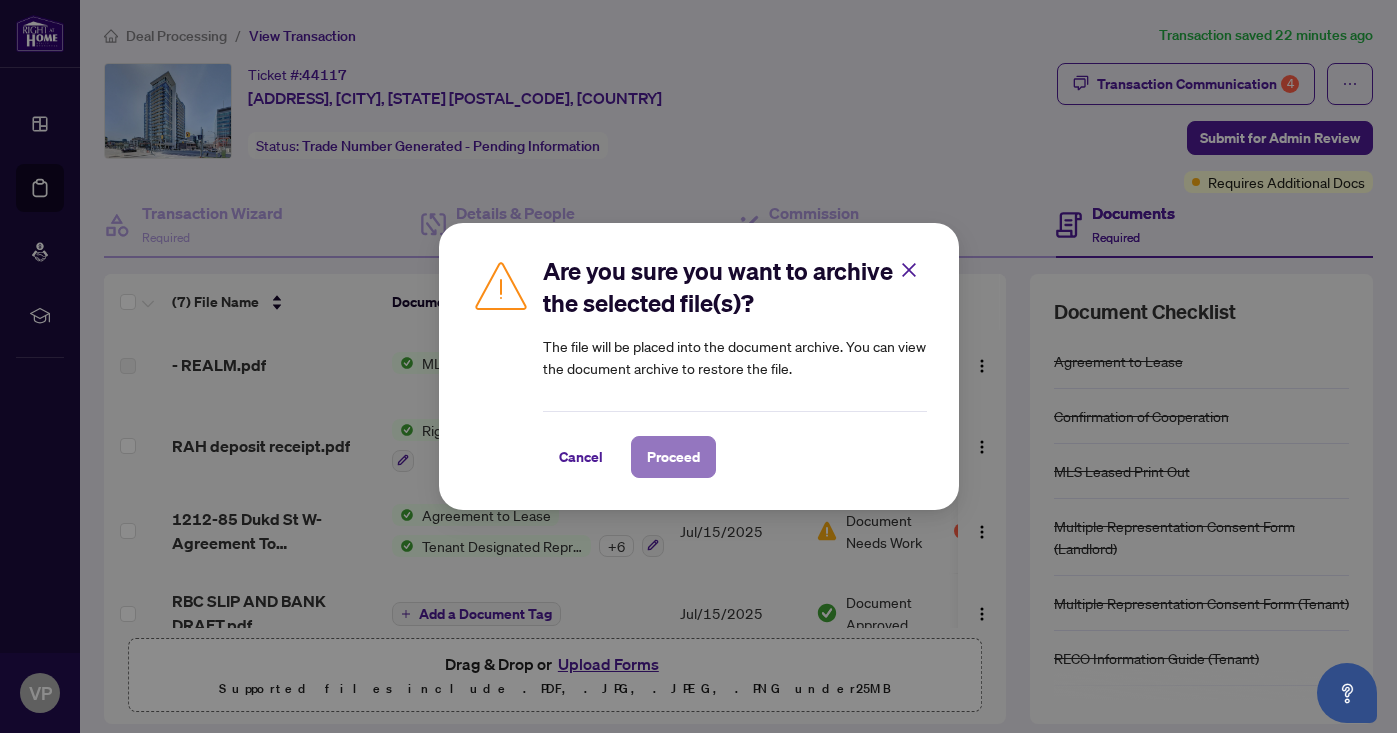 click on "Proceed" at bounding box center (673, 457) 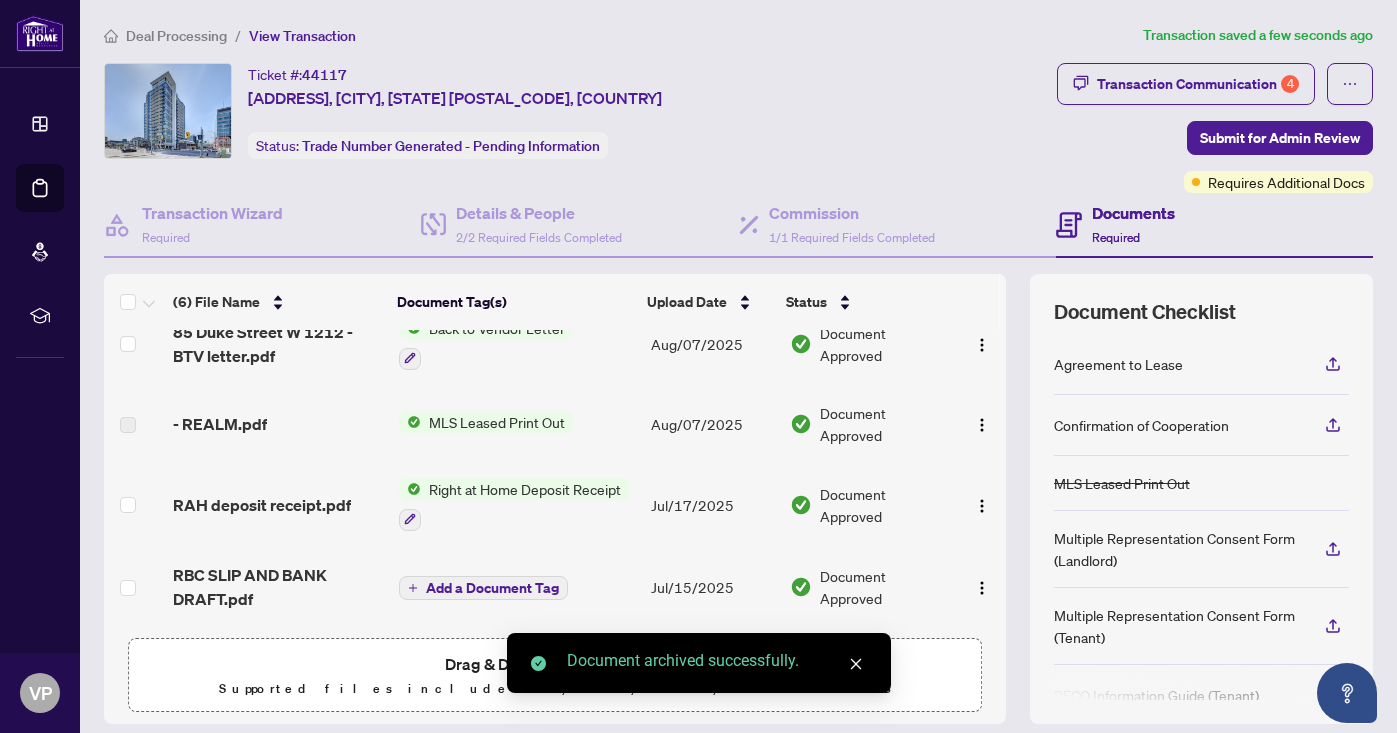 scroll, scrollTop: 193, scrollLeft: 0, axis: vertical 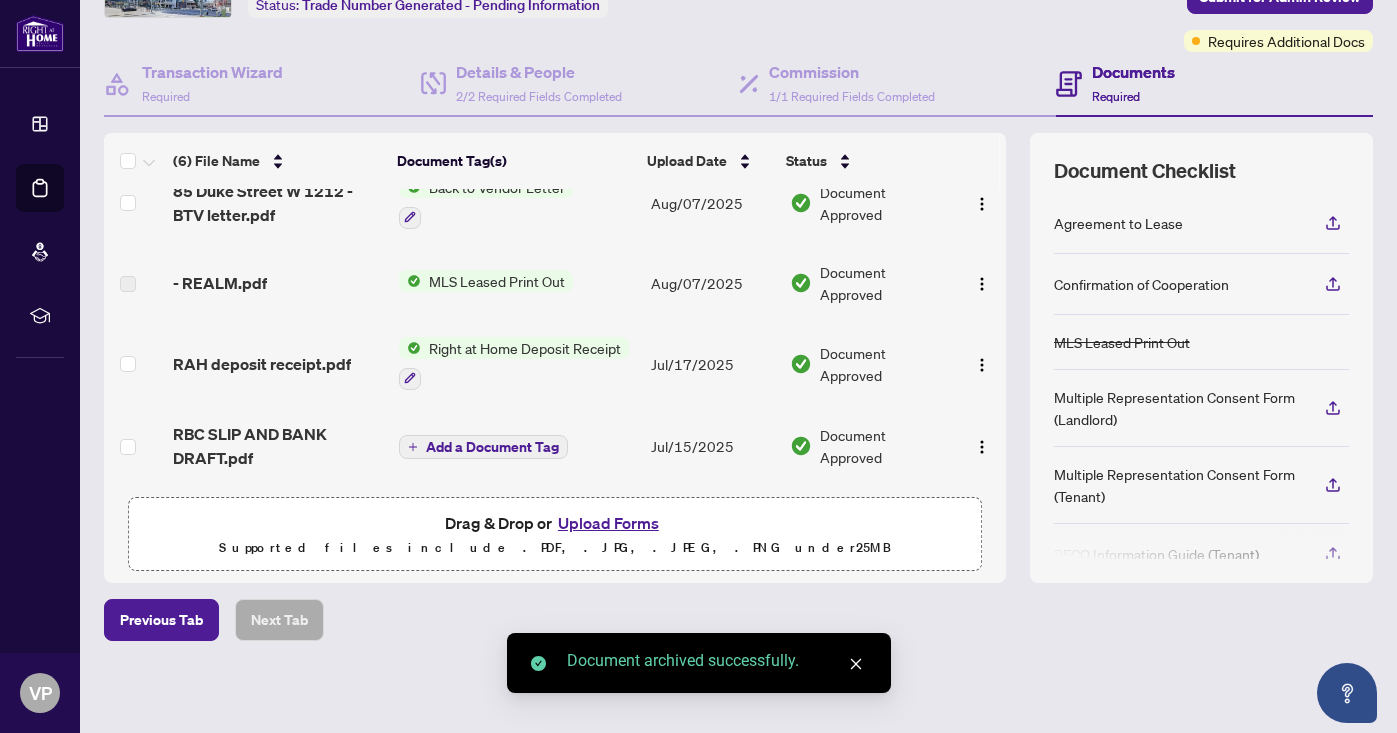 click on "Upload Forms" at bounding box center [608, 523] 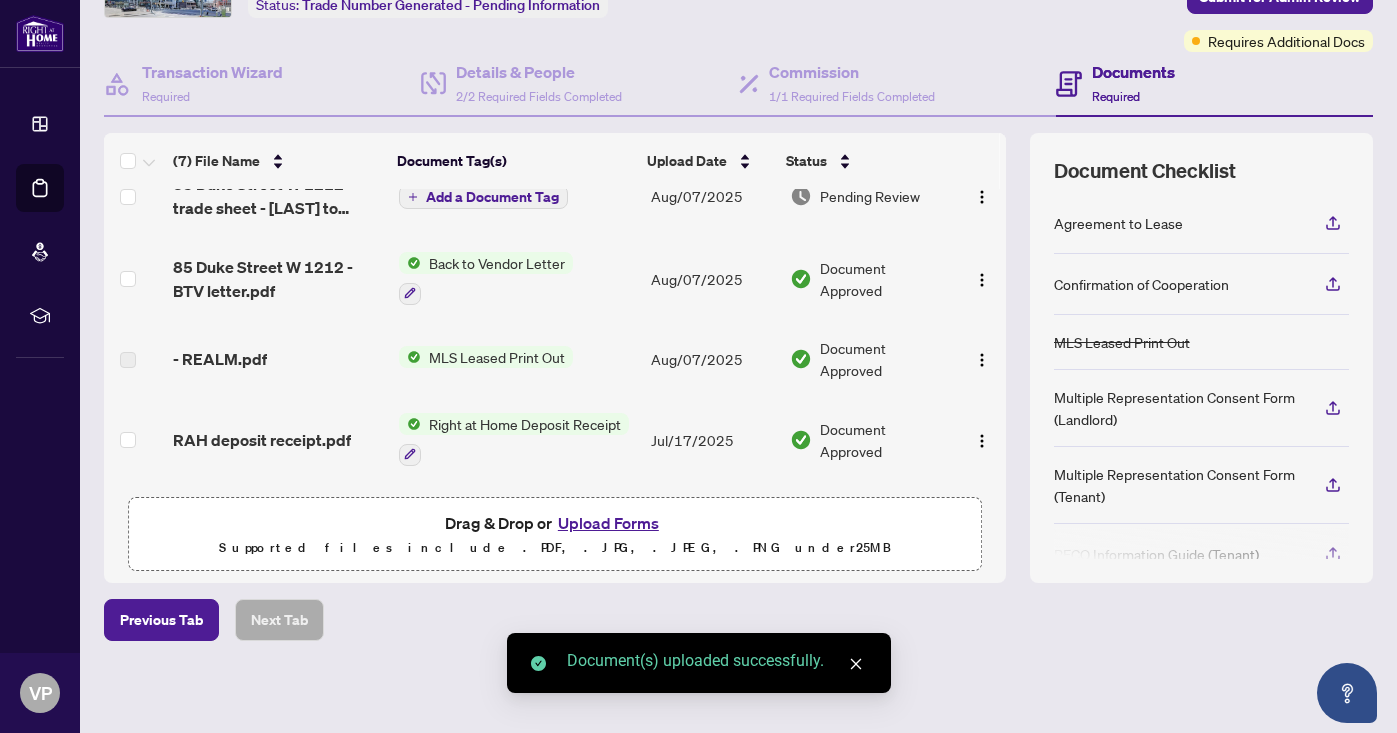 scroll, scrollTop: 273, scrollLeft: 0, axis: vertical 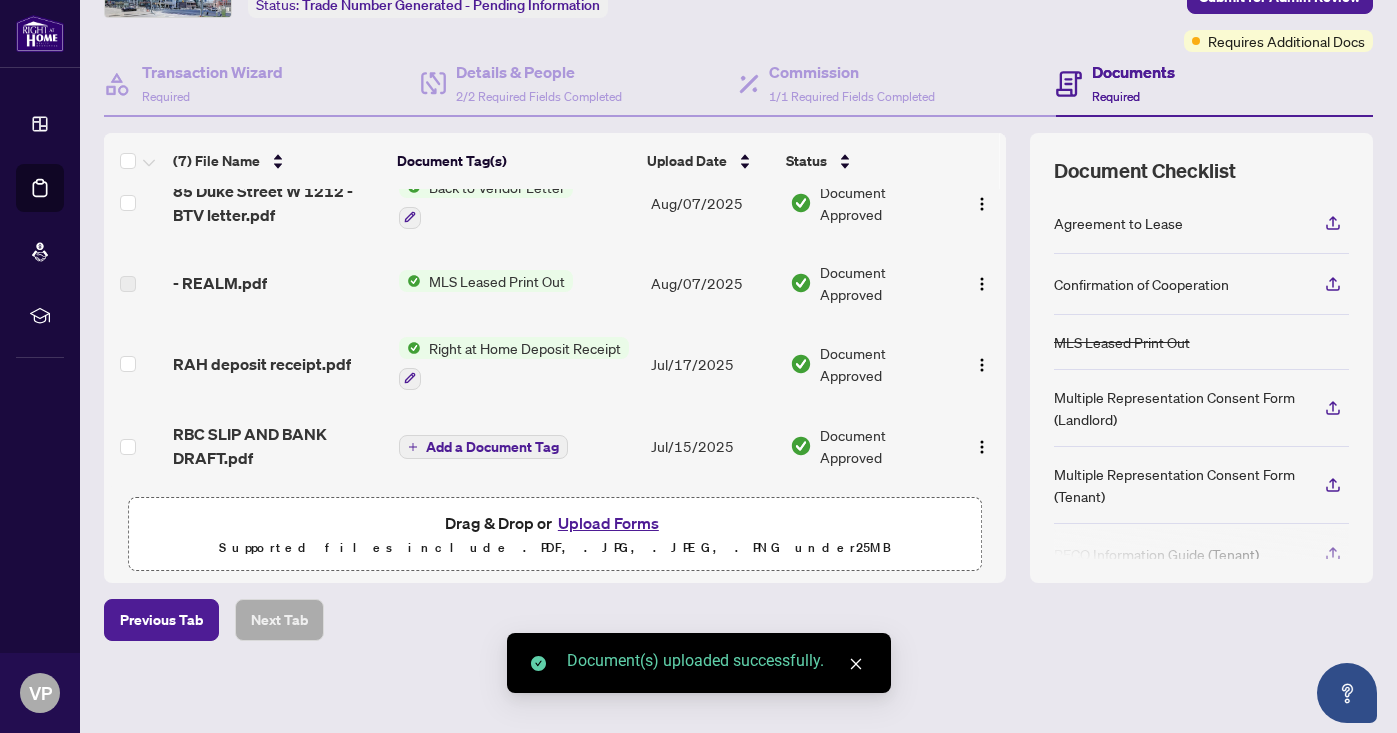 click on "Add a Document Tag" at bounding box center [492, 447] 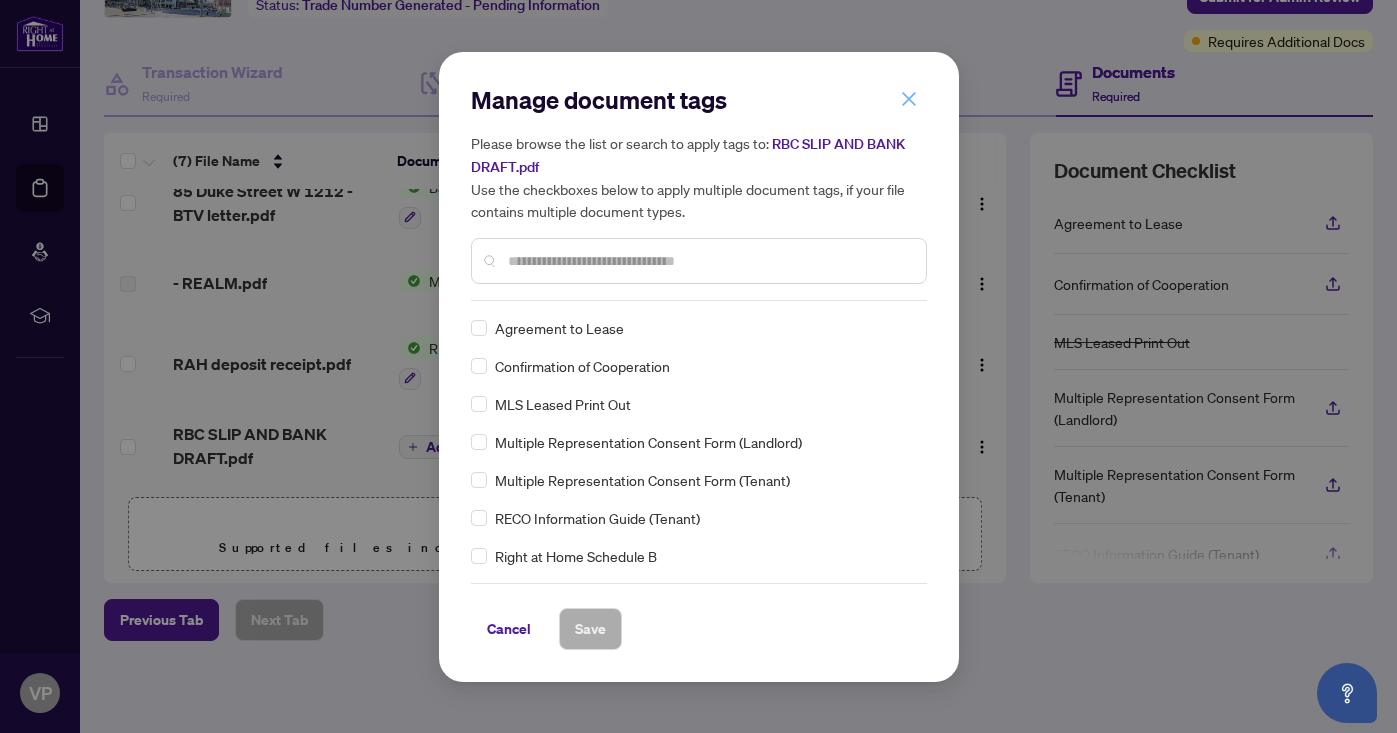 click 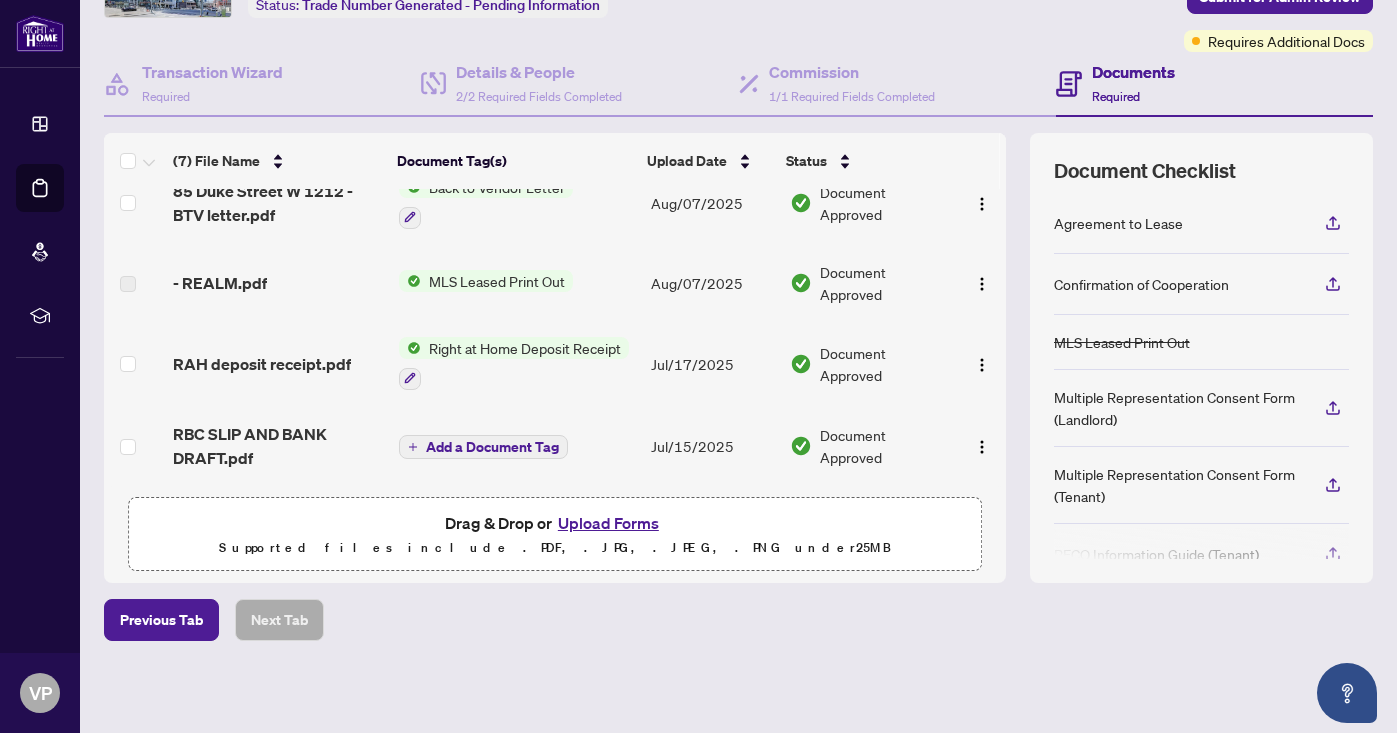 scroll, scrollTop: 0, scrollLeft: 0, axis: both 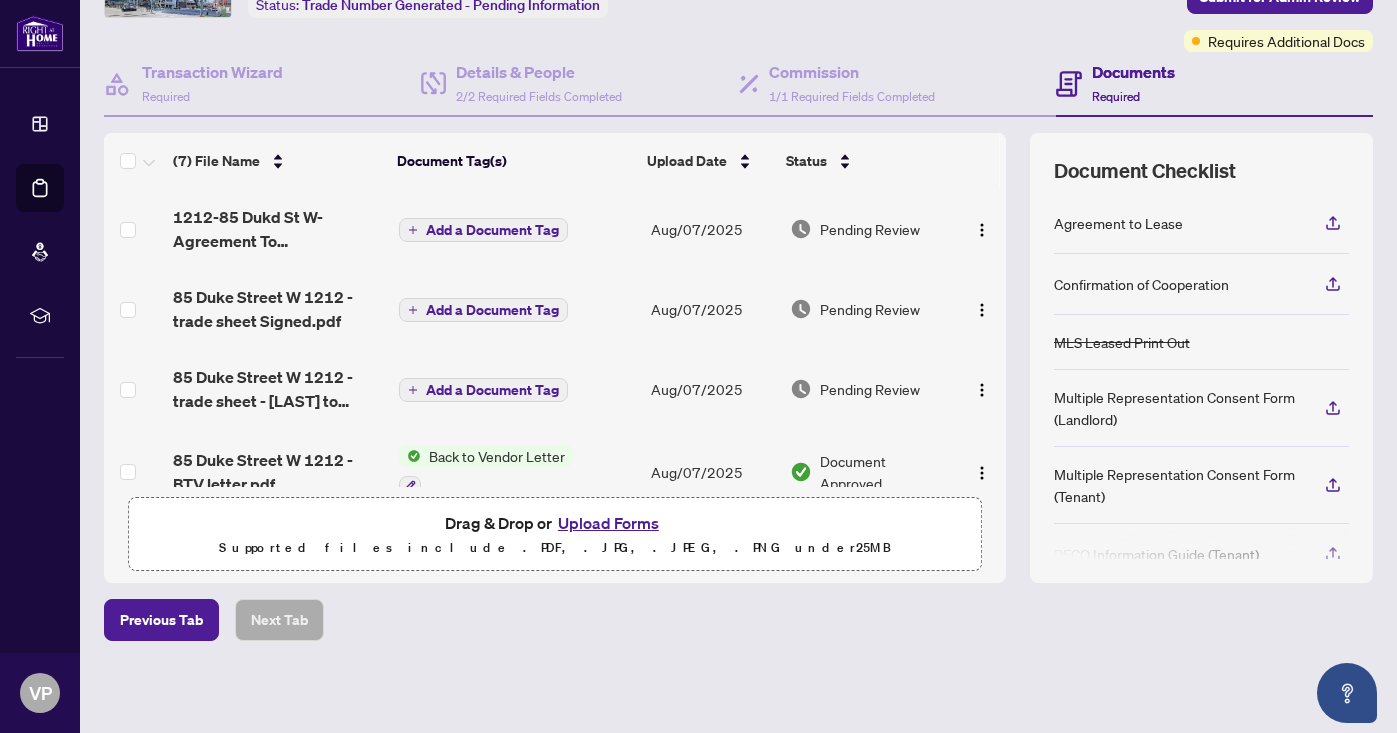 click on "Add a Document Tag" at bounding box center [492, 230] 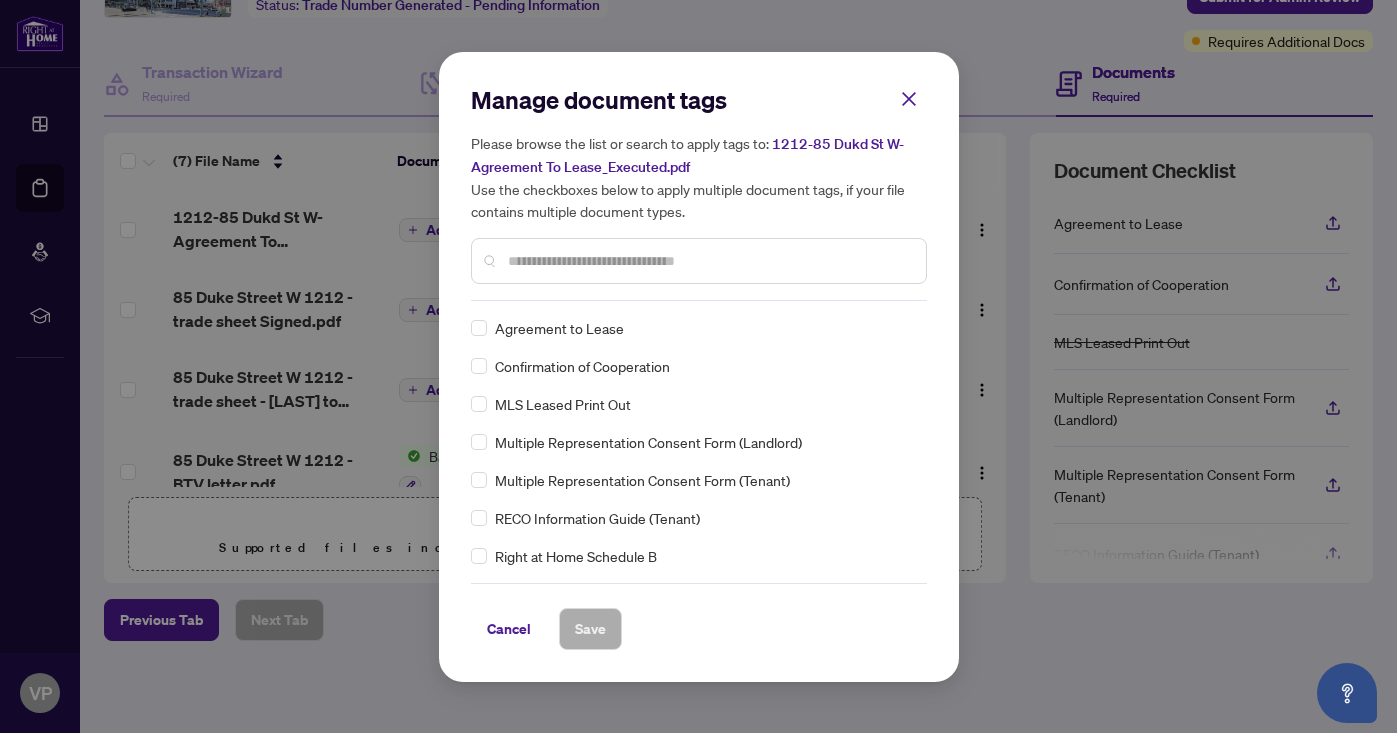 click at bounding box center (709, 261) 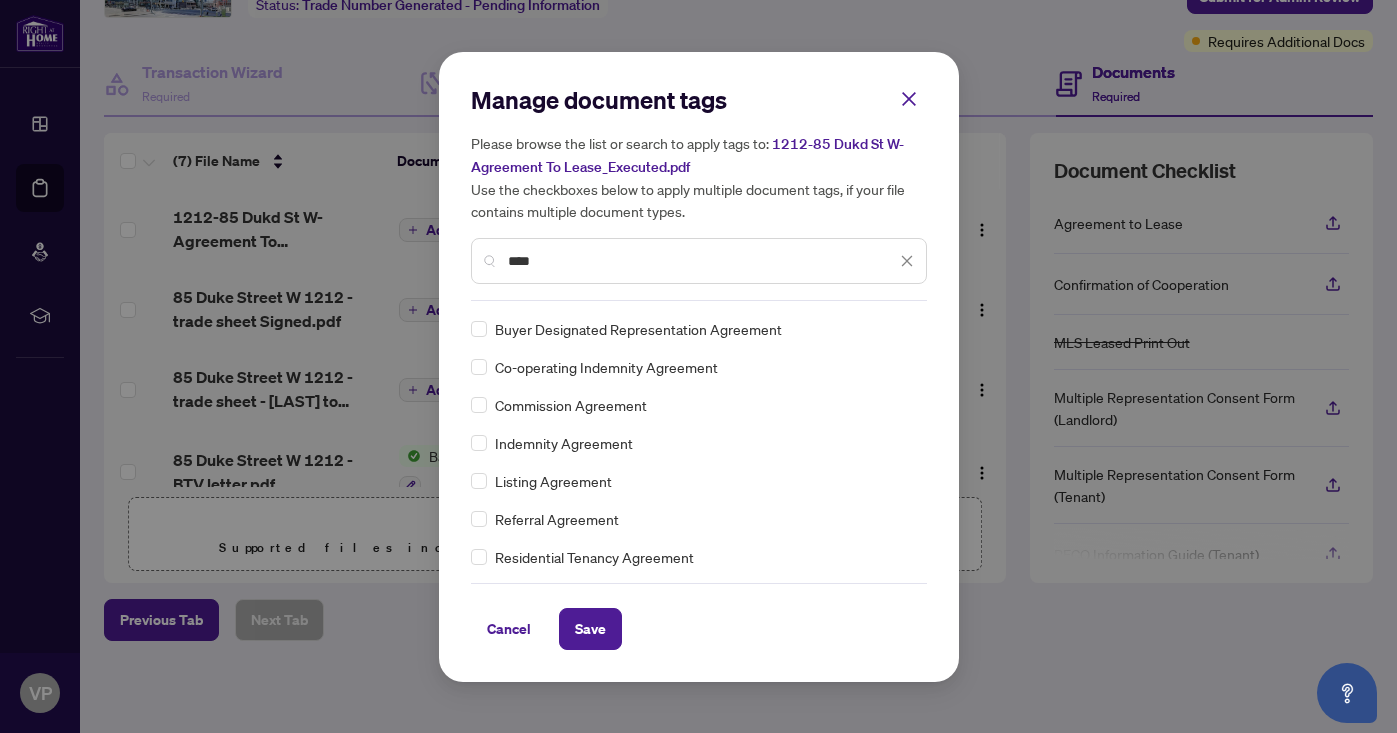 scroll, scrollTop: 229, scrollLeft: 0, axis: vertical 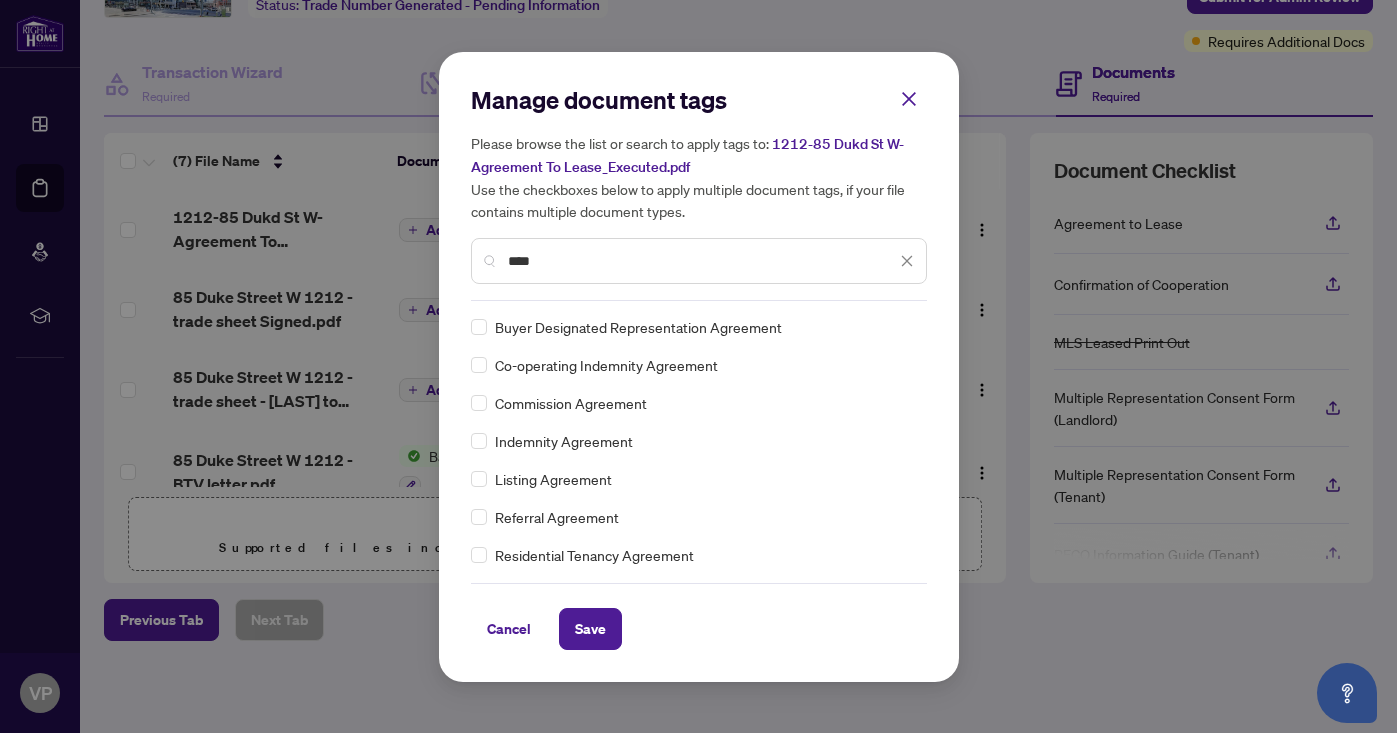 drag, startPoint x: 569, startPoint y: 260, endPoint x: 501, endPoint y: 260, distance: 68 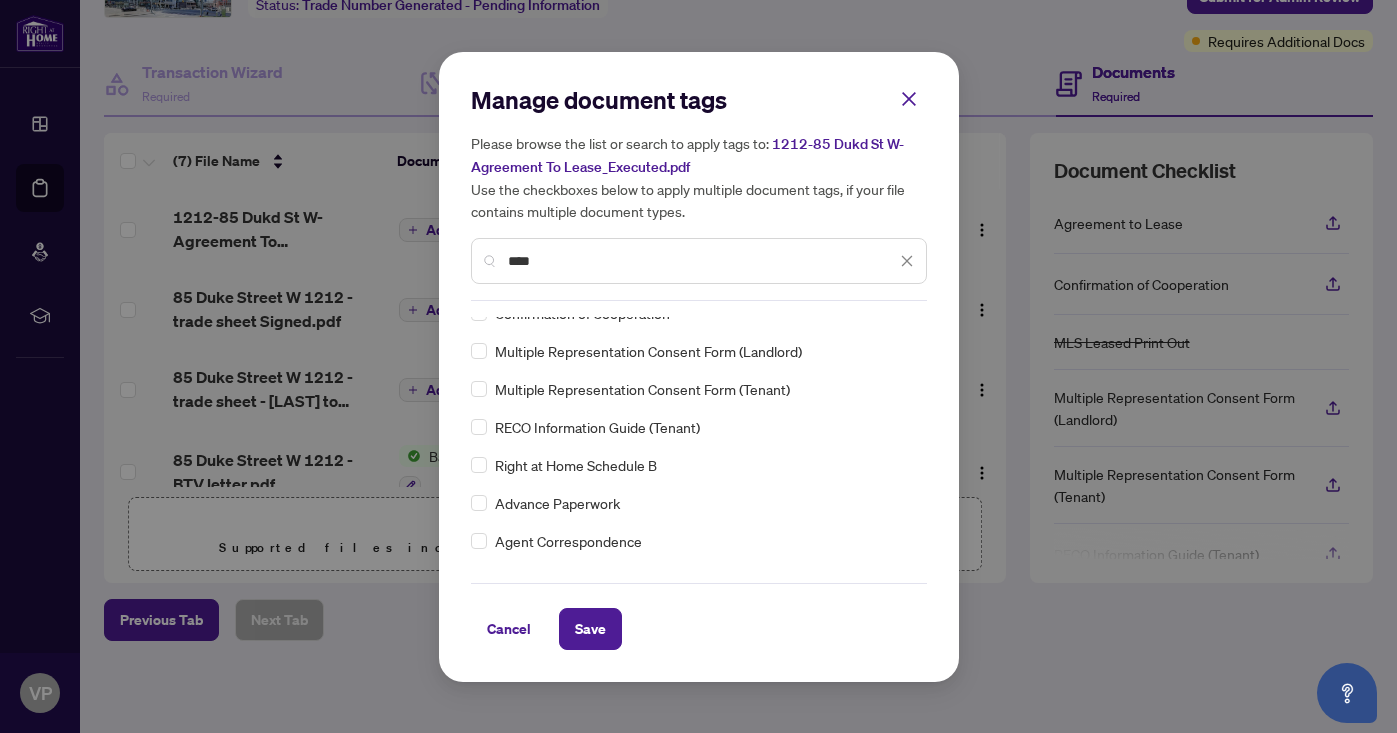 scroll, scrollTop: 0, scrollLeft: 0, axis: both 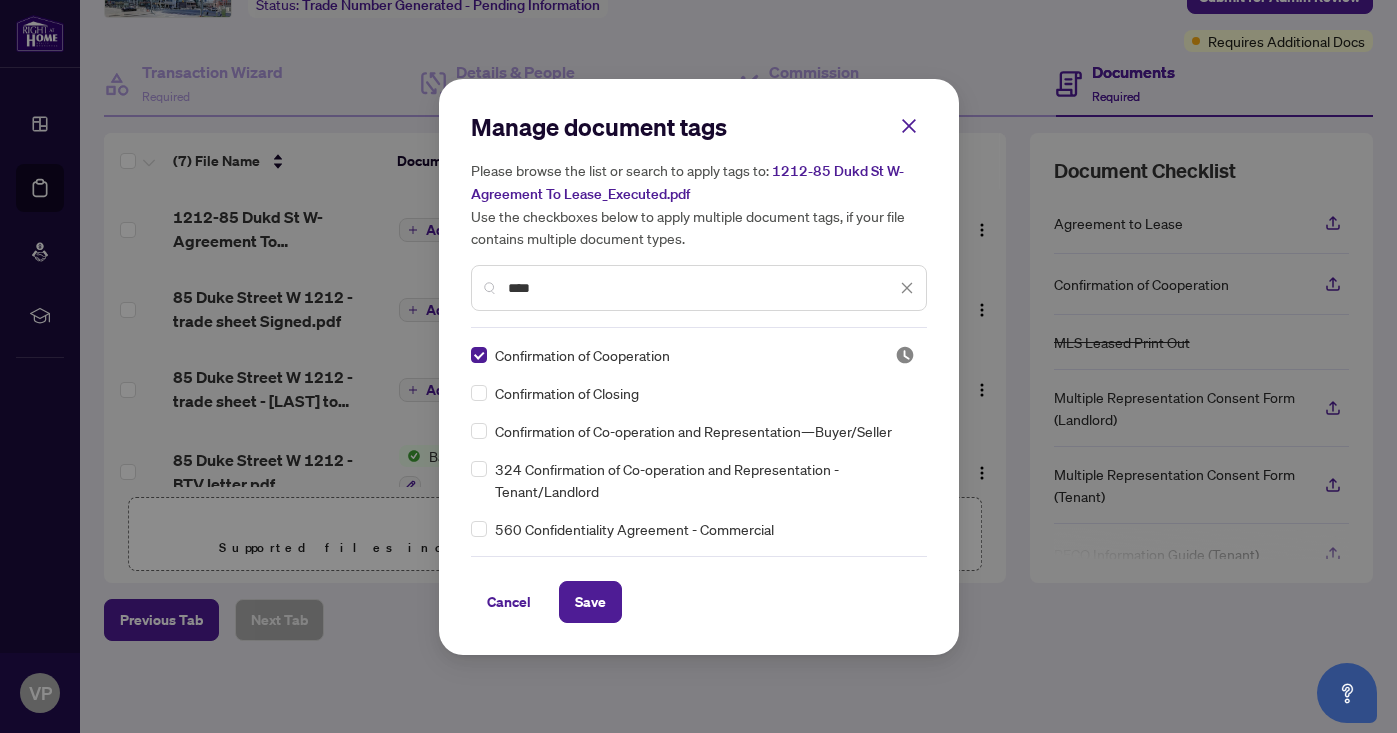 drag, startPoint x: 578, startPoint y: 280, endPoint x: 445, endPoint y: 279, distance: 133.00375 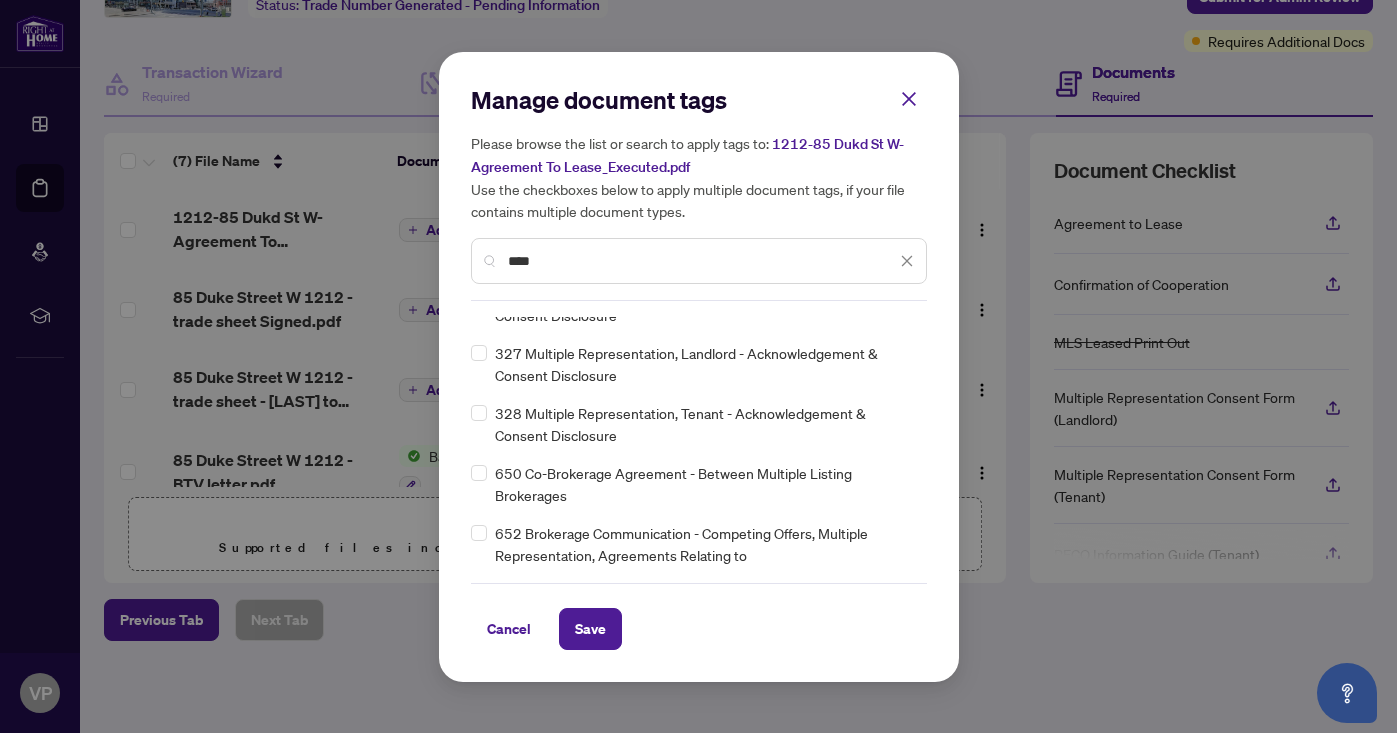 scroll, scrollTop: 252, scrollLeft: 0, axis: vertical 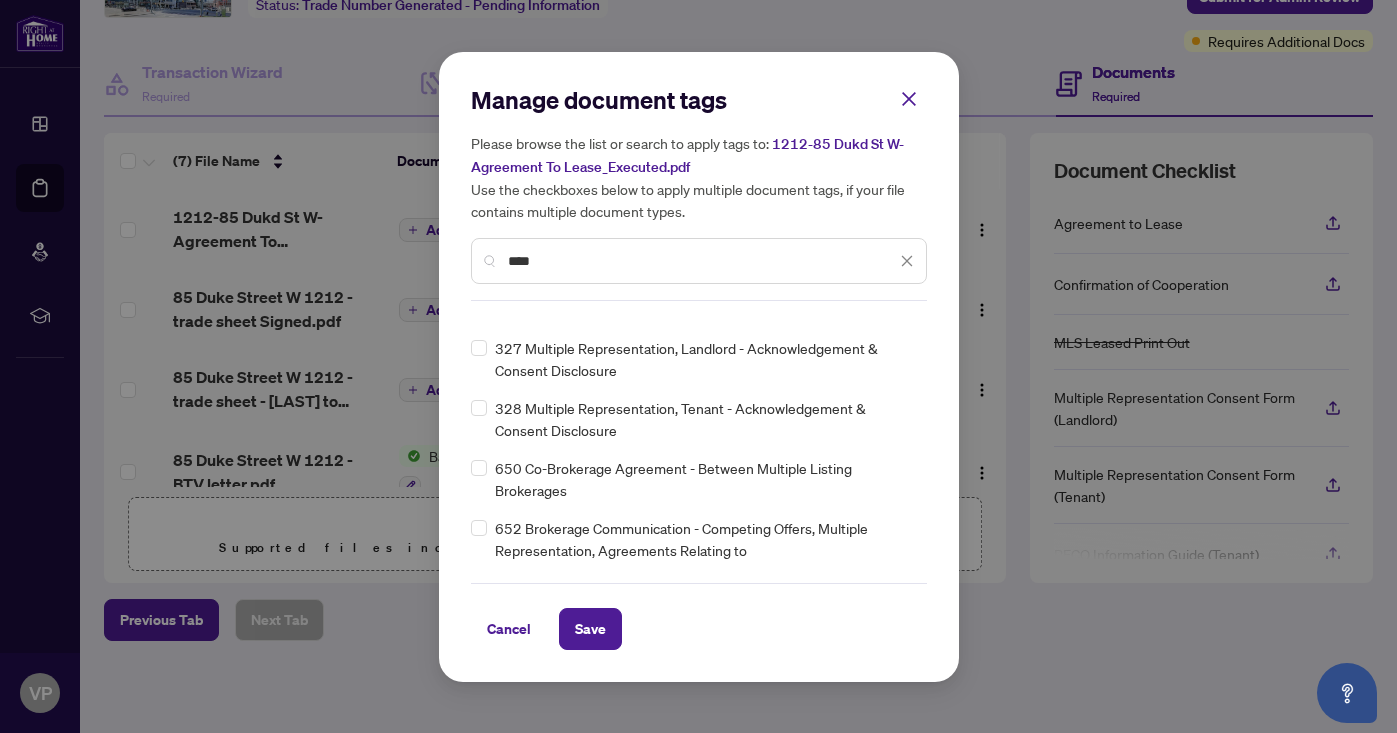 click on "****" at bounding box center (699, 261) 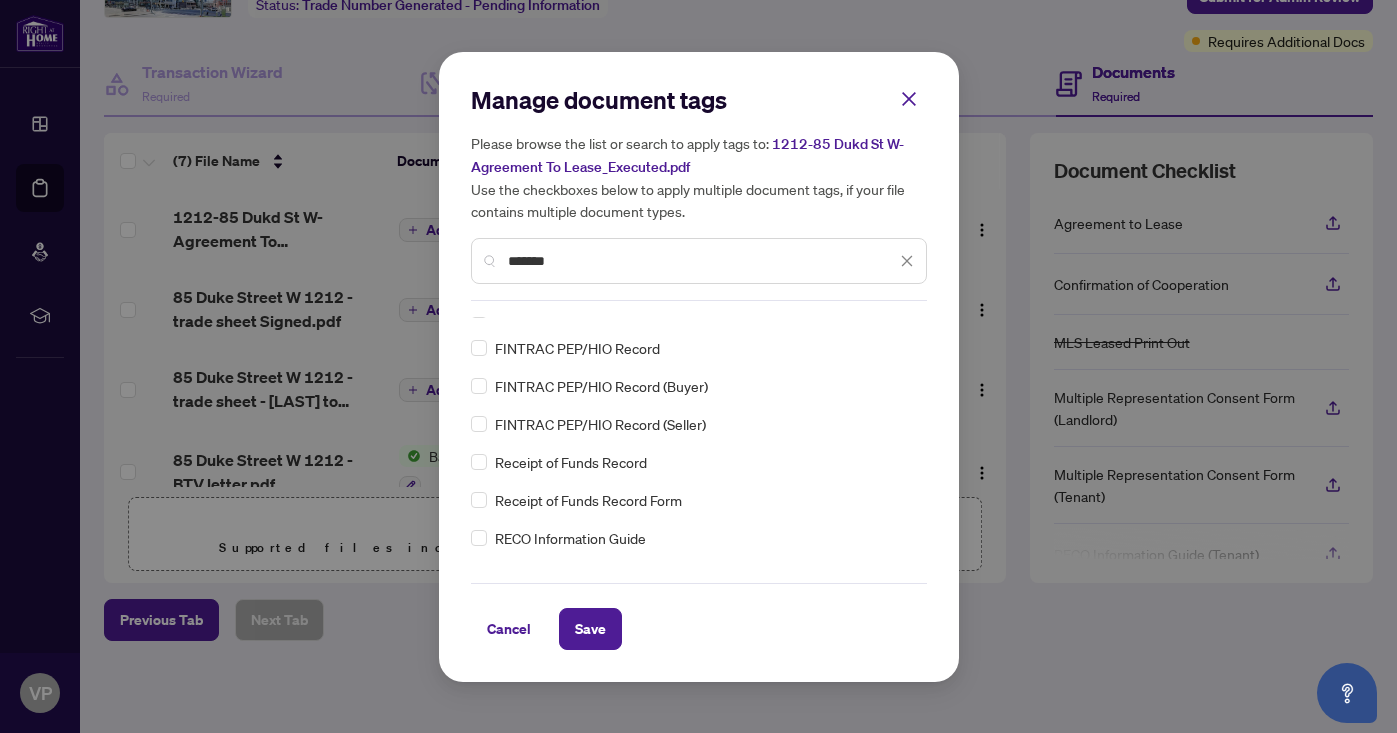 scroll, scrollTop: 0, scrollLeft: 0, axis: both 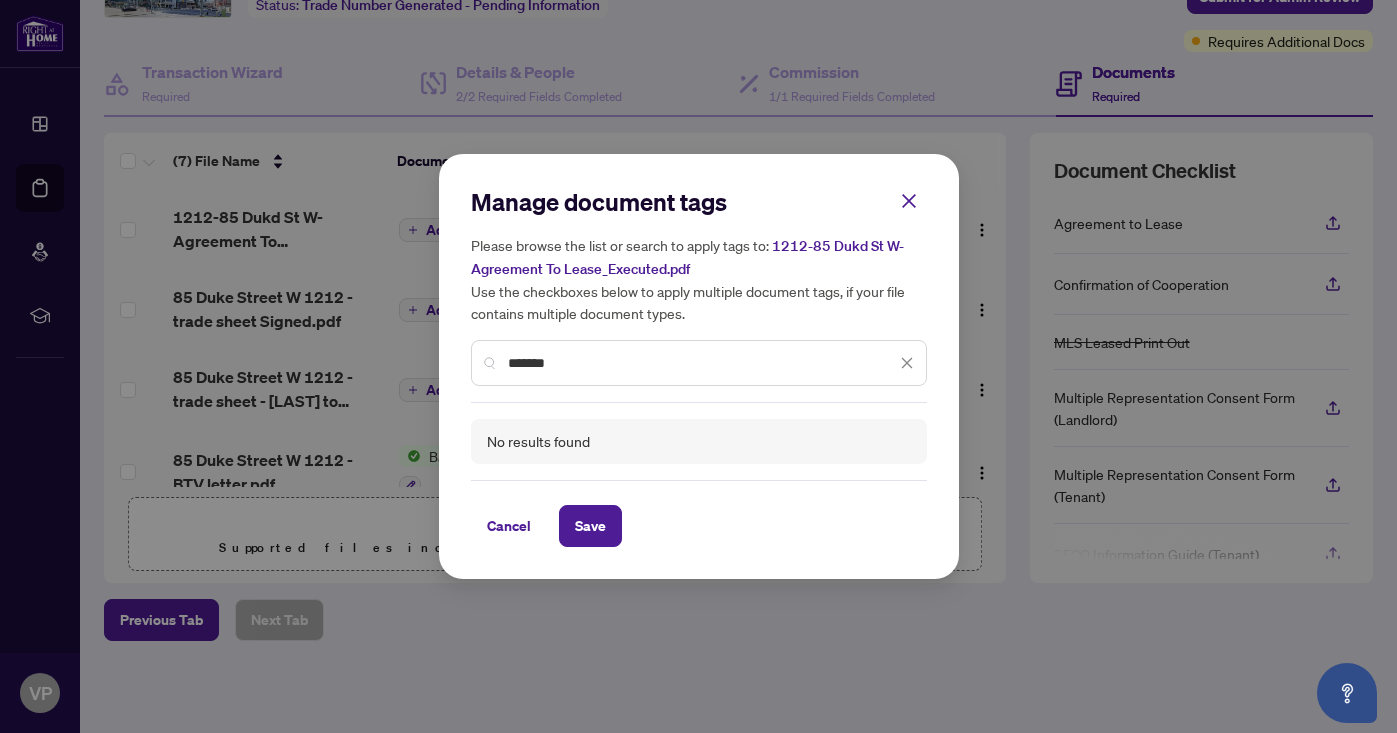 click on "*******" at bounding box center (699, 363) 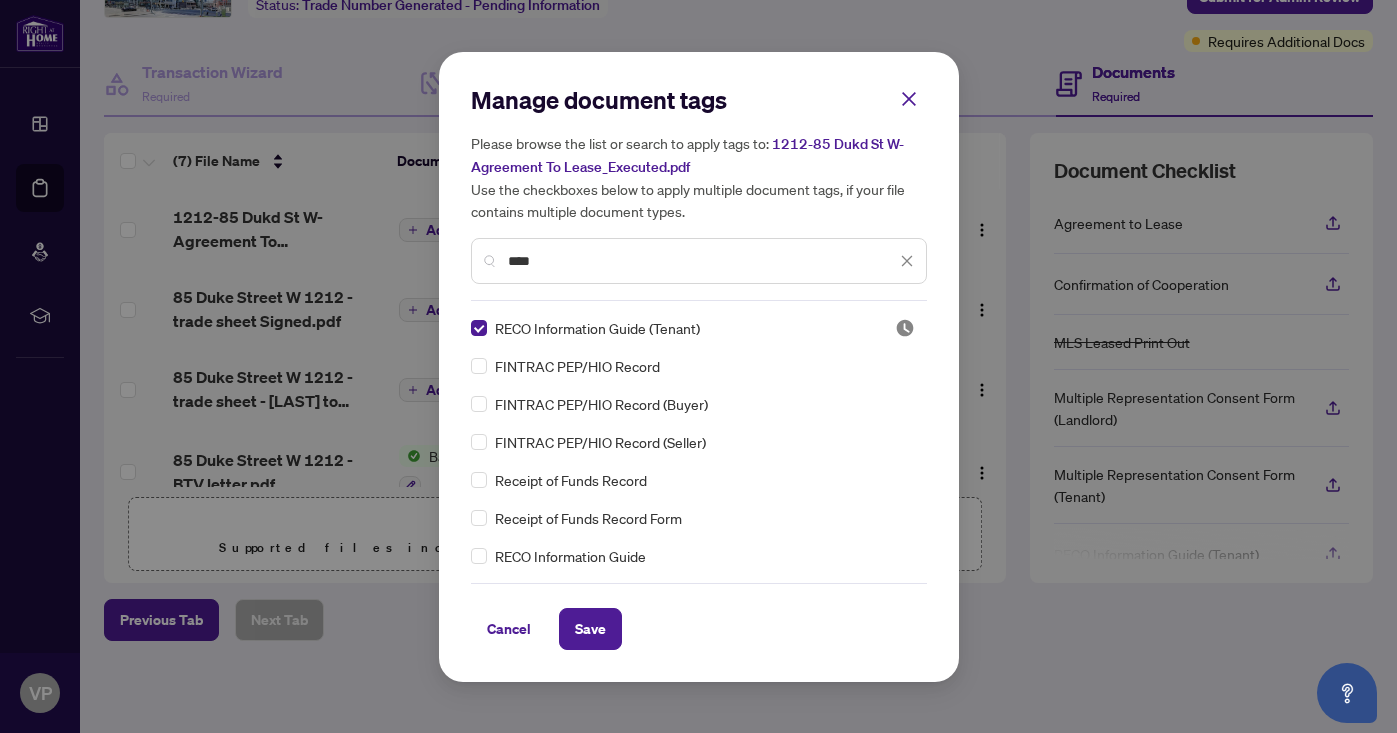 drag, startPoint x: 562, startPoint y: 266, endPoint x: 490, endPoint y: 266, distance: 72 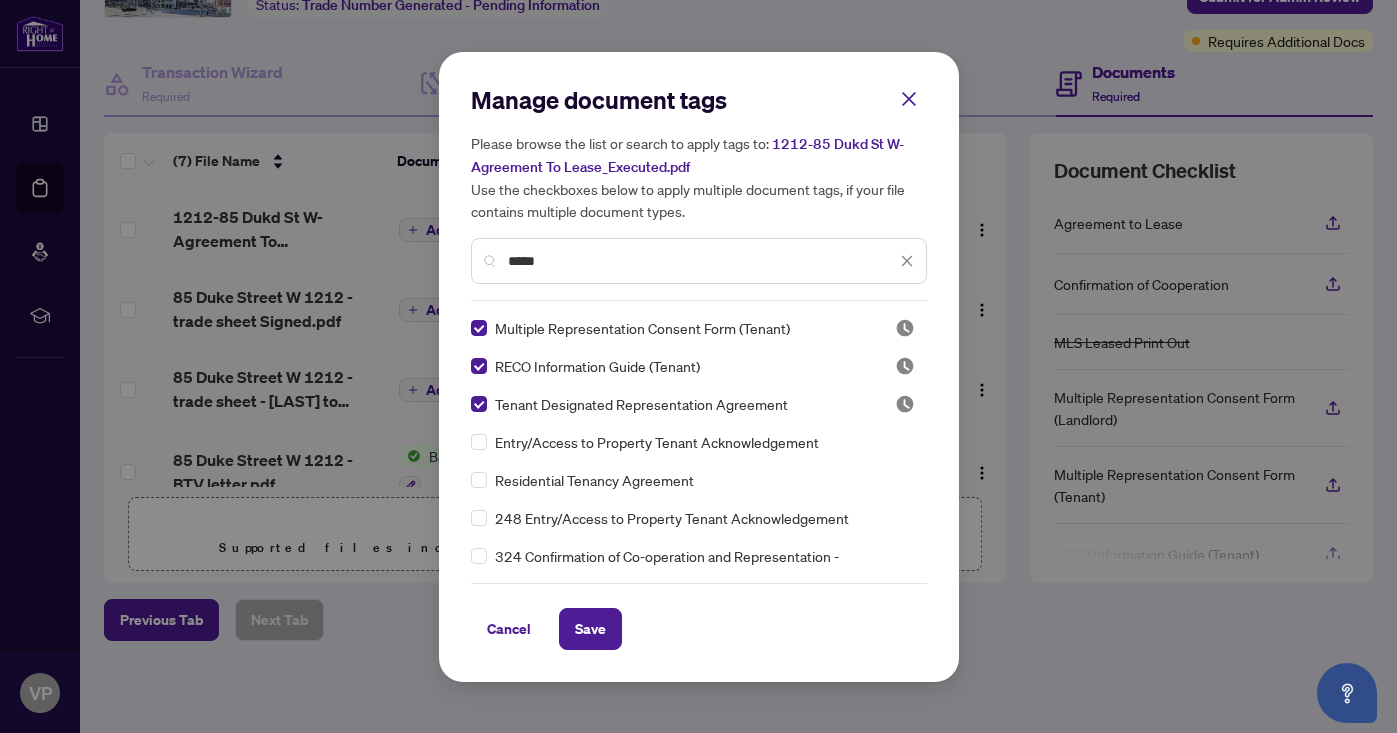 type on "*****" 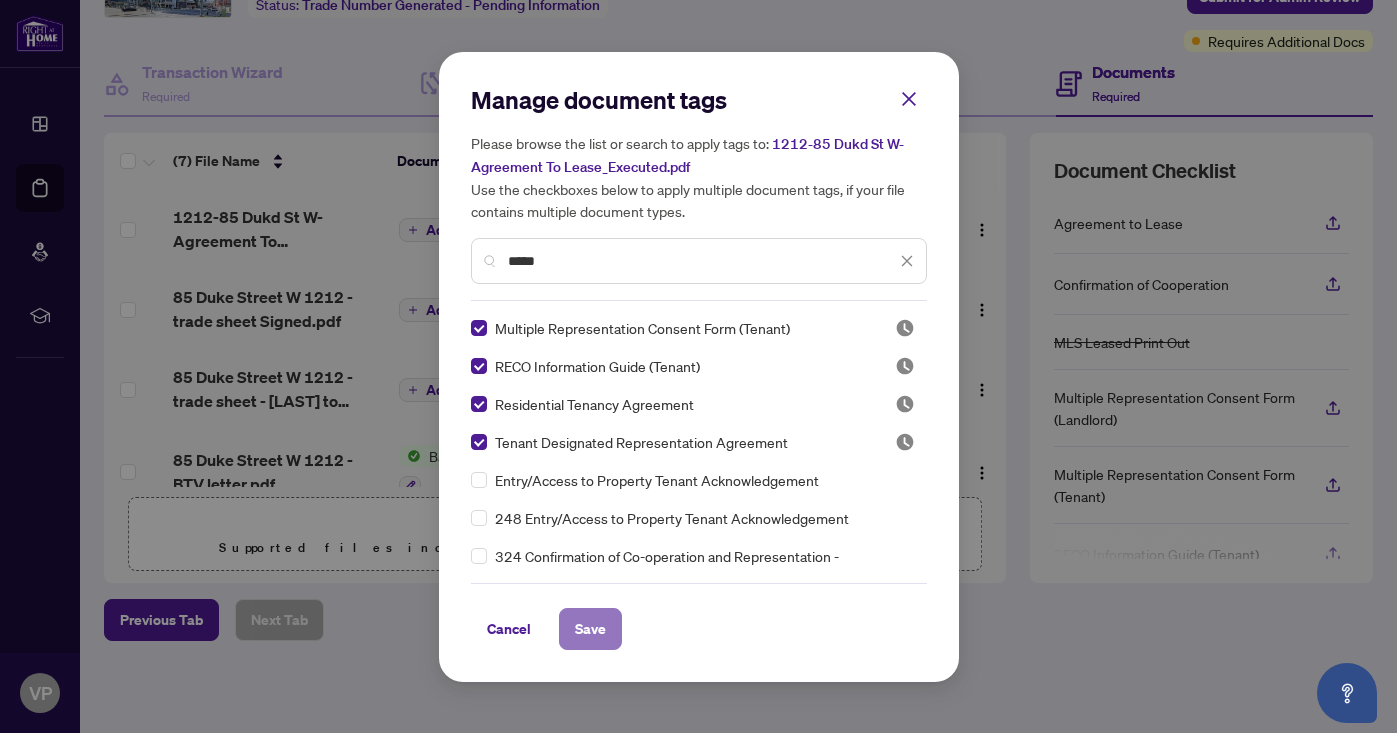click on "Save" at bounding box center [590, 629] 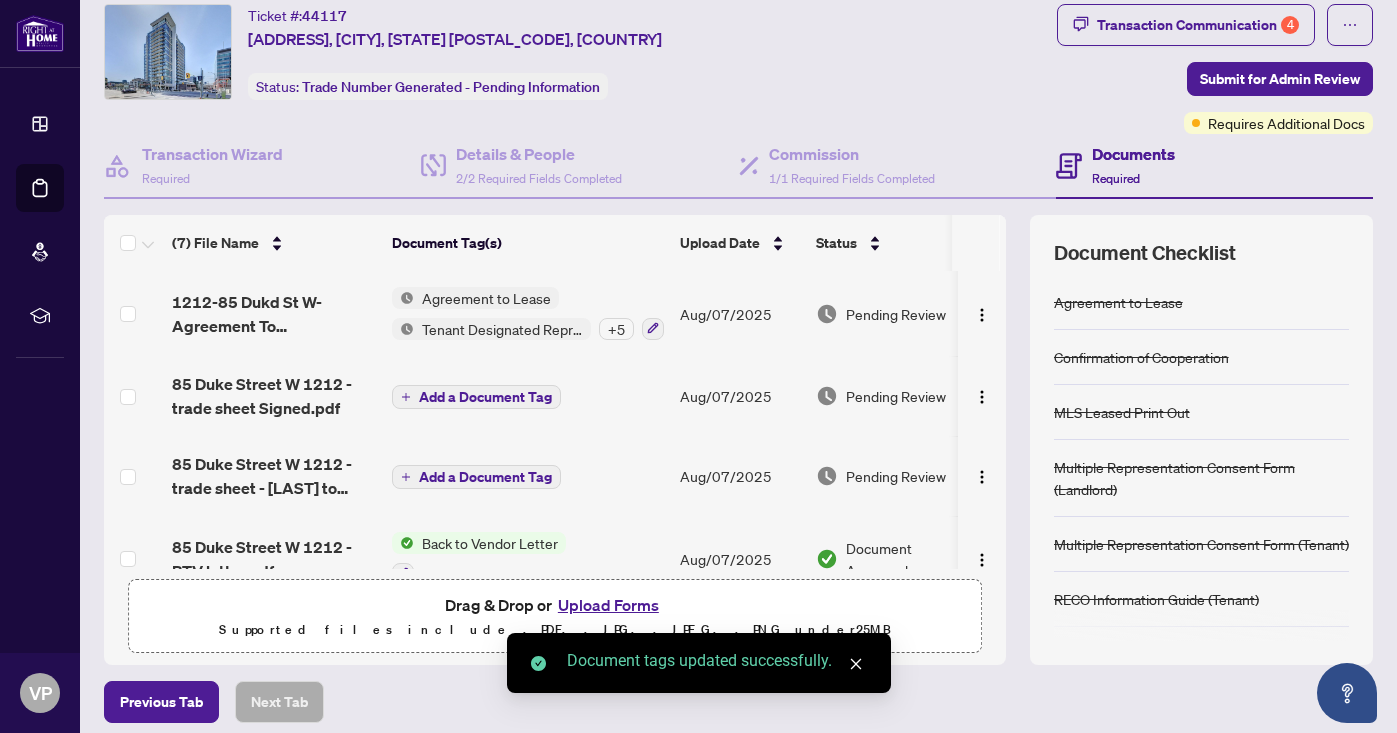 scroll, scrollTop: 32, scrollLeft: 0, axis: vertical 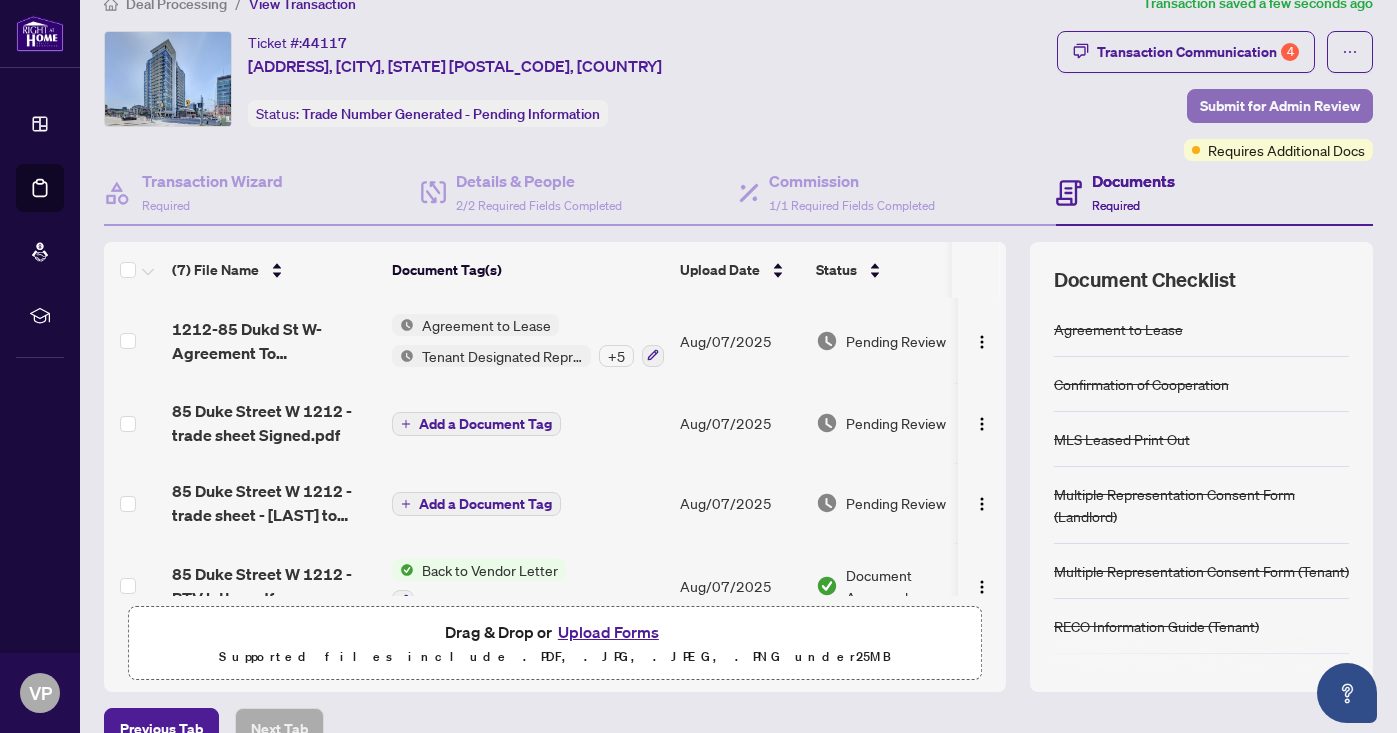 click on "Submit for Admin Review" at bounding box center (1280, 106) 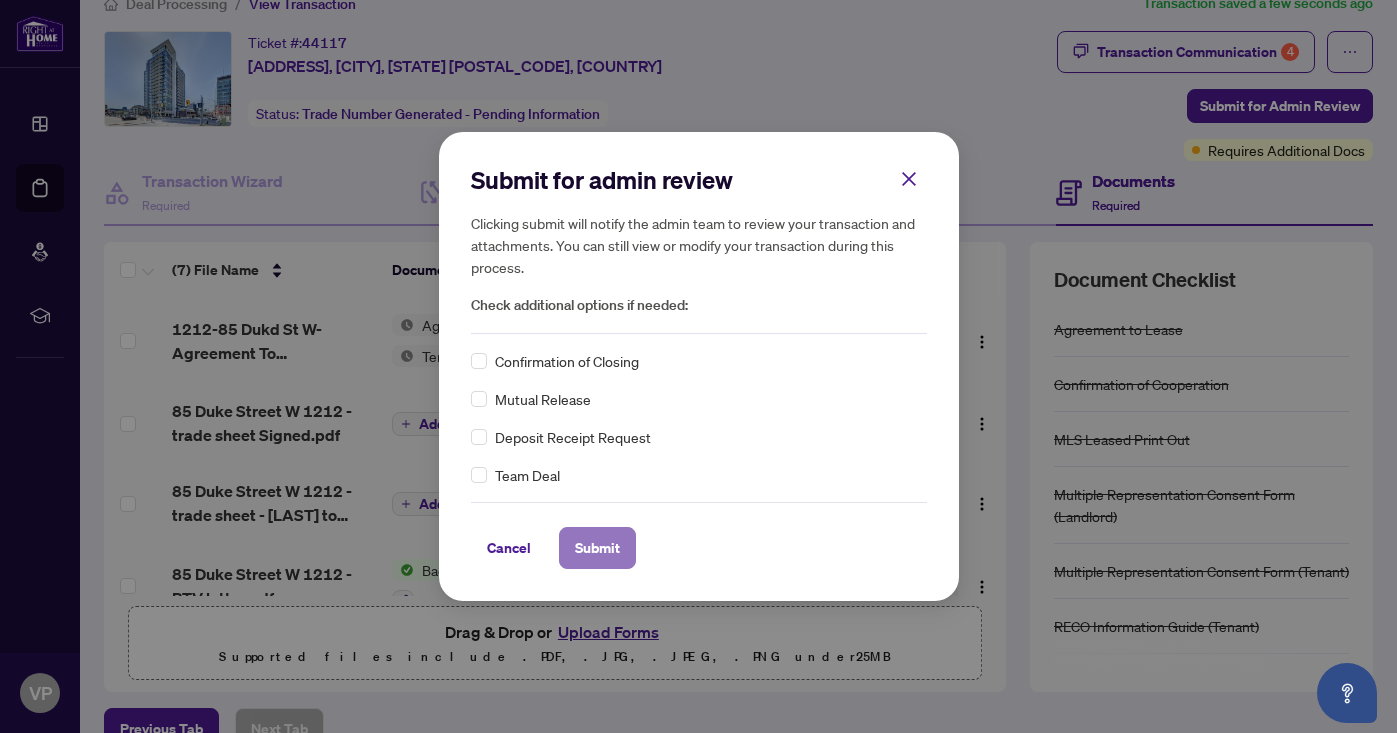 click on "Submit" at bounding box center [597, 548] 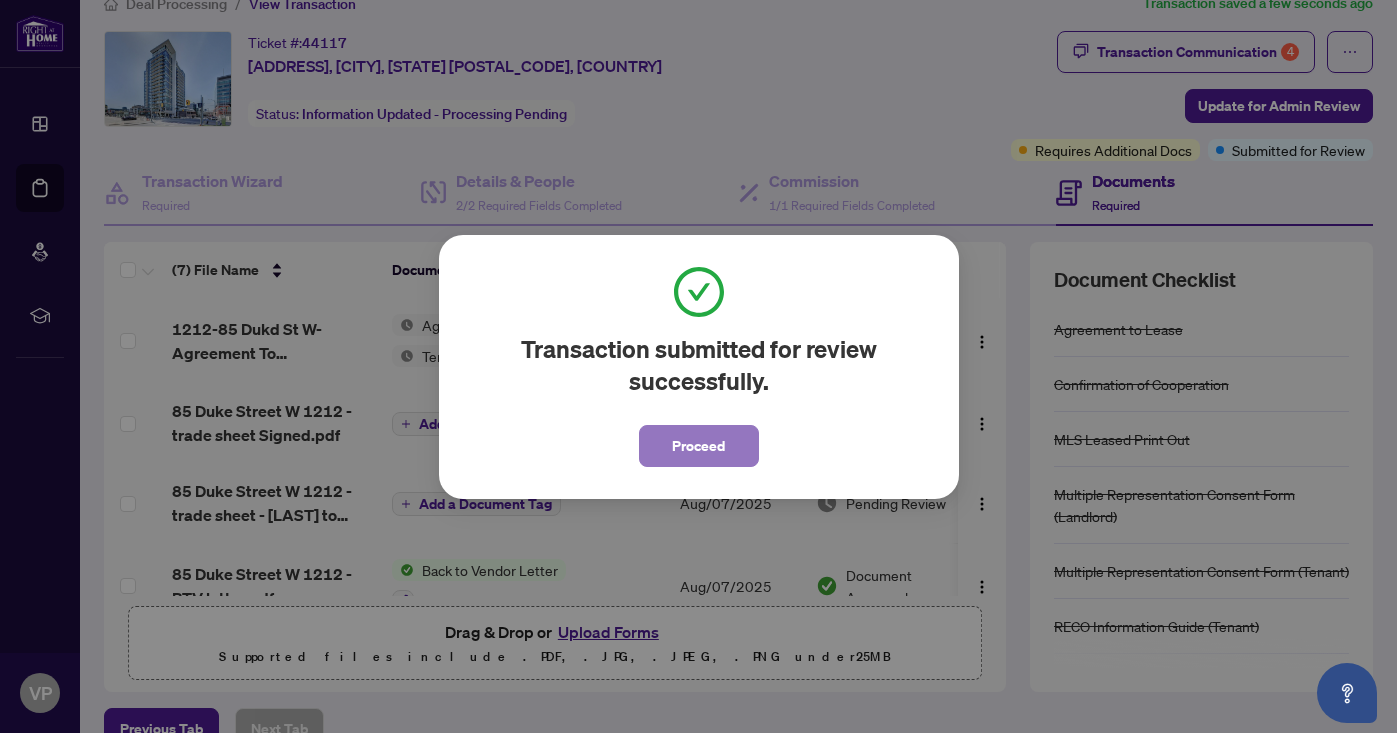 click on "Proceed" at bounding box center (698, 446) 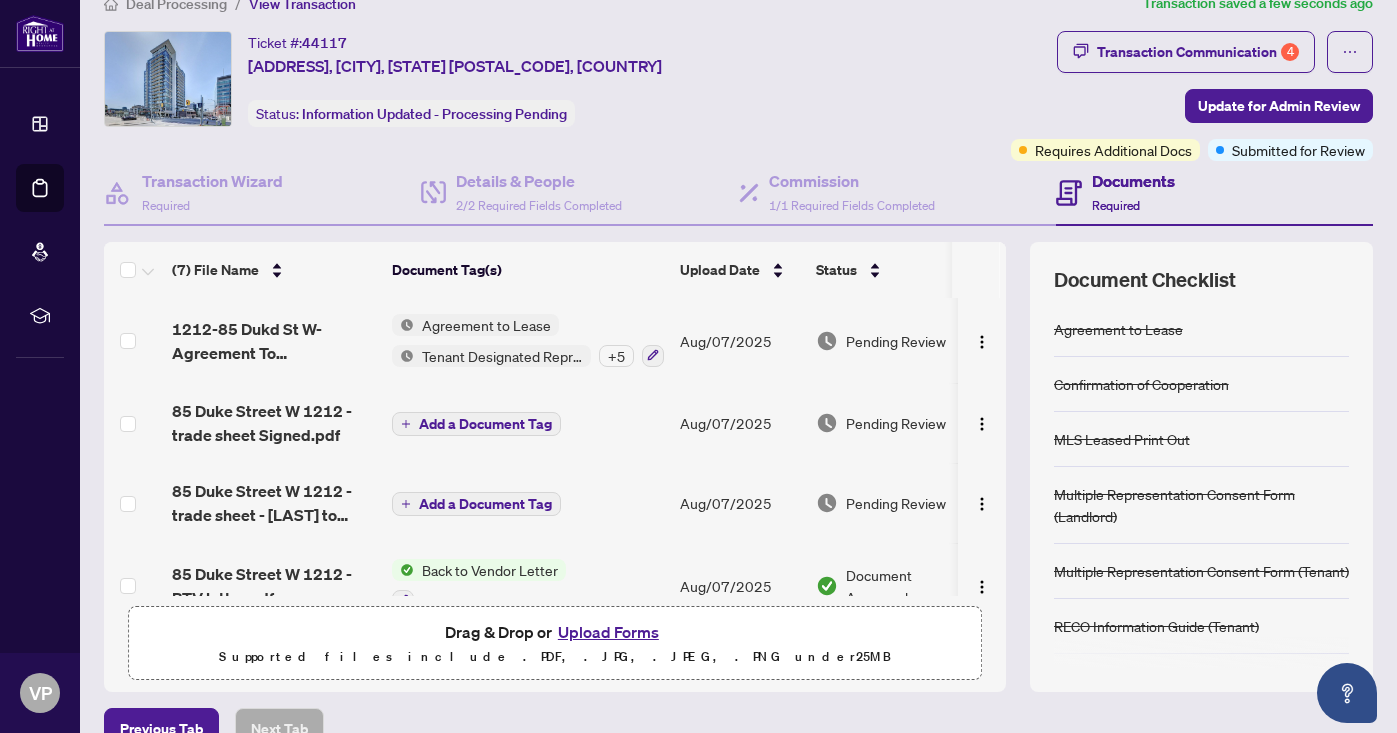 scroll, scrollTop: 0, scrollLeft: 0, axis: both 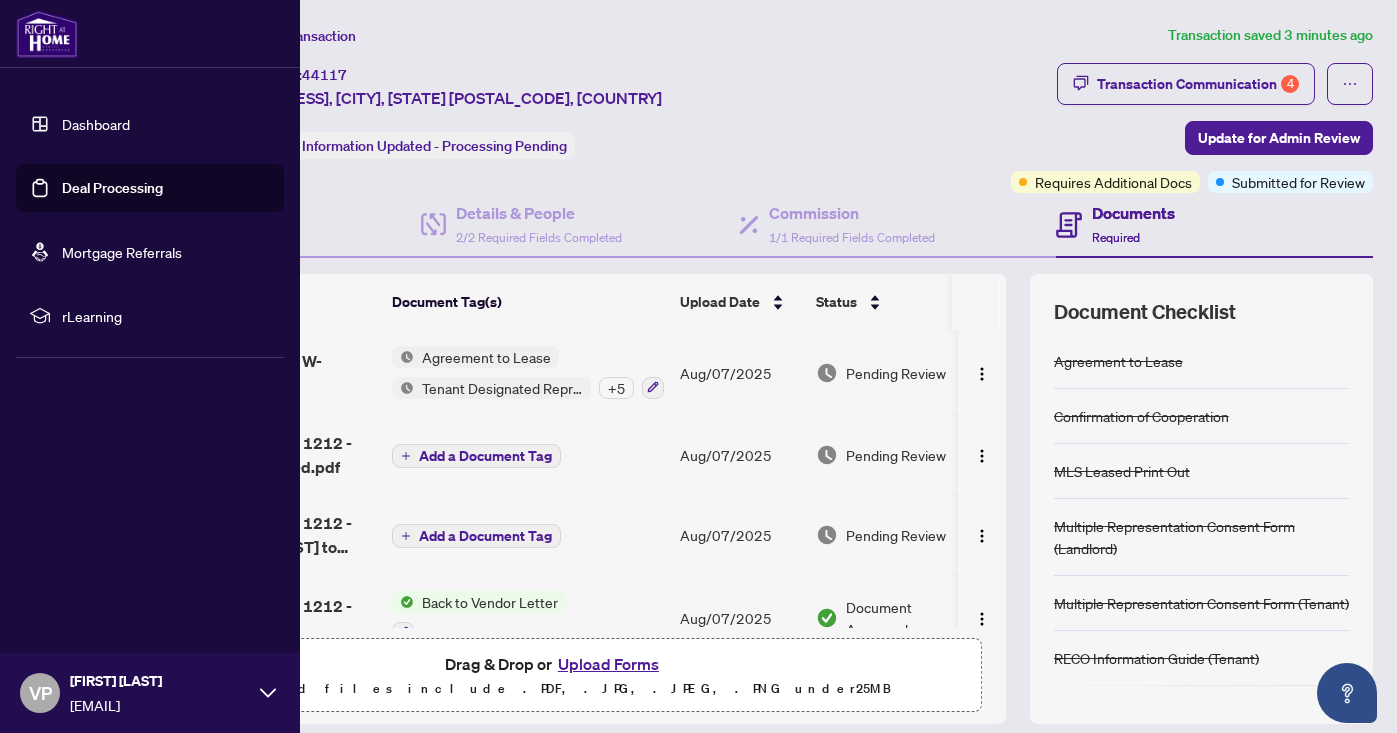 click on "Deal Processing" at bounding box center [112, 188] 